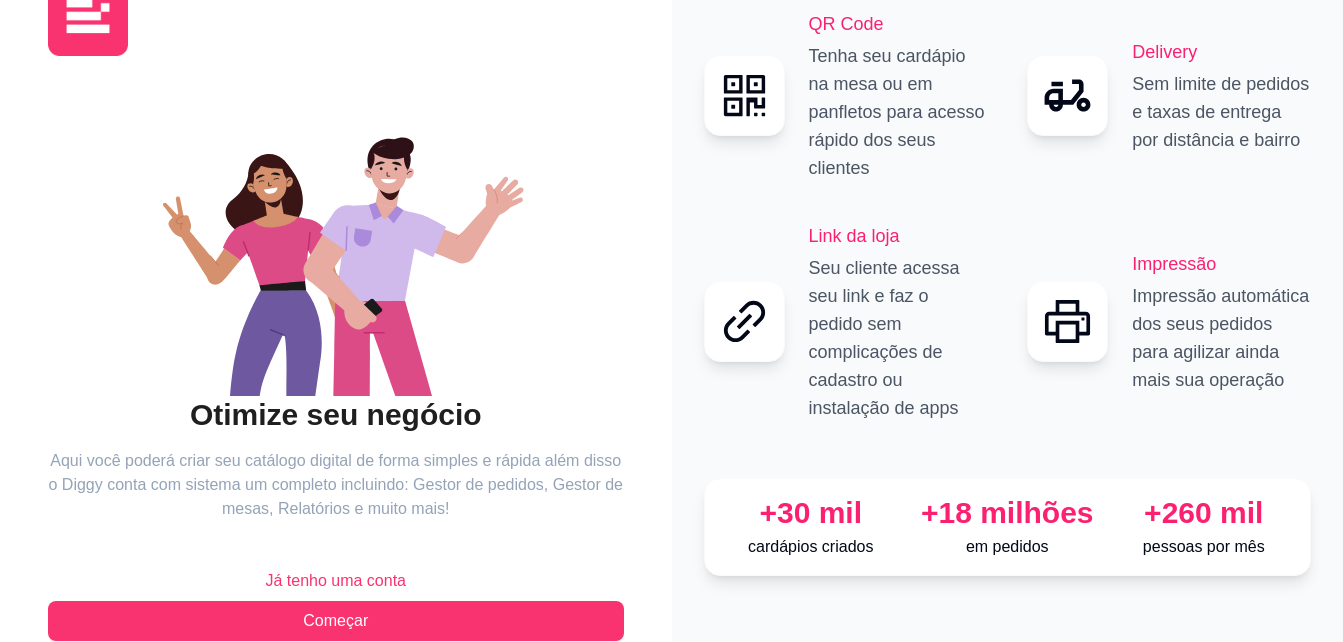 scroll, scrollTop: 87, scrollLeft: 0, axis: vertical 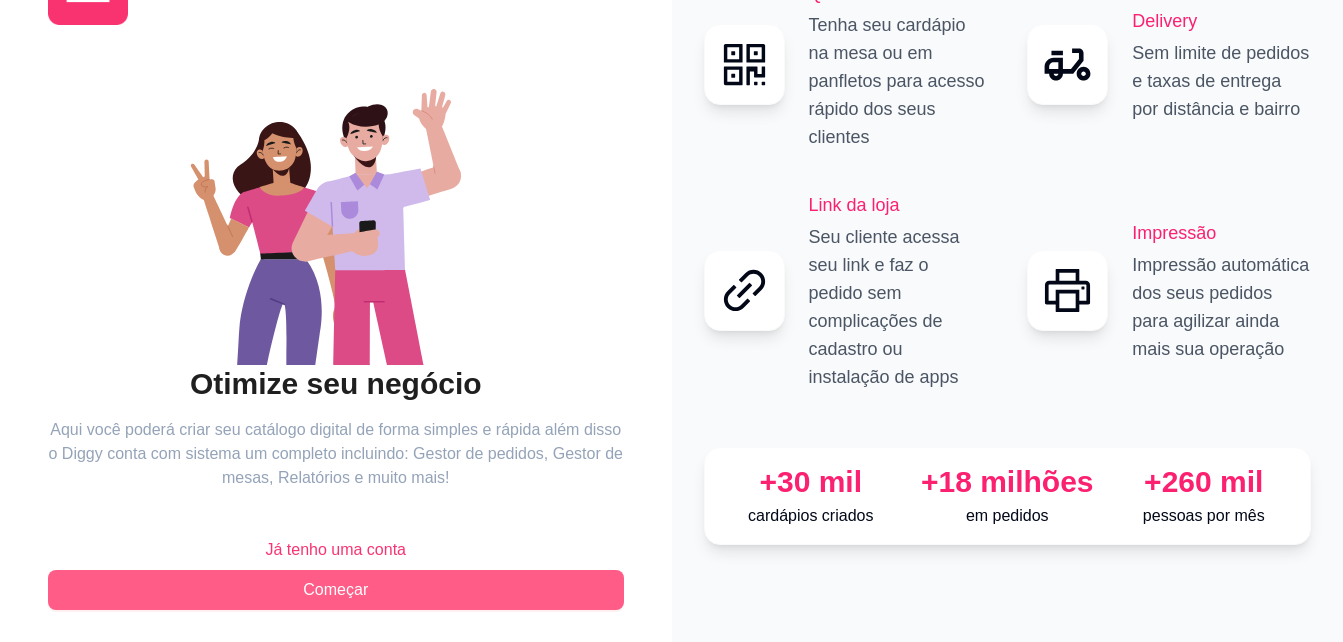 click on "Começar" at bounding box center [336, 590] 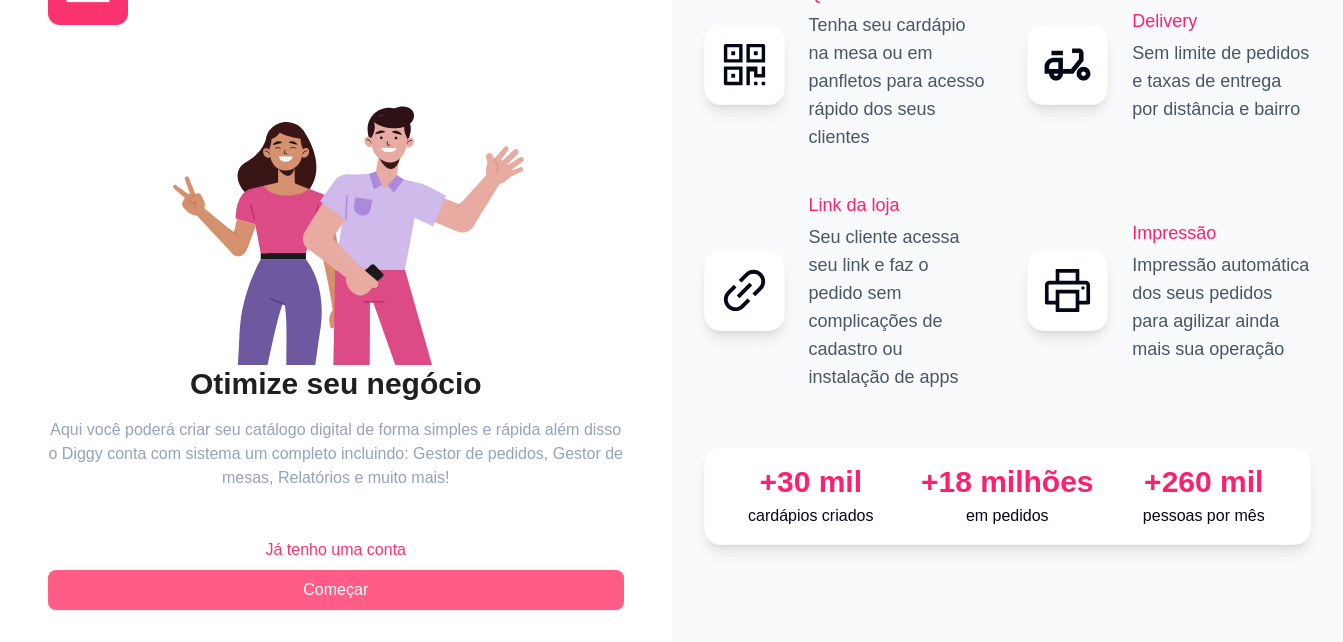 scroll, scrollTop: 0, scrollLeft: 0, axis: both 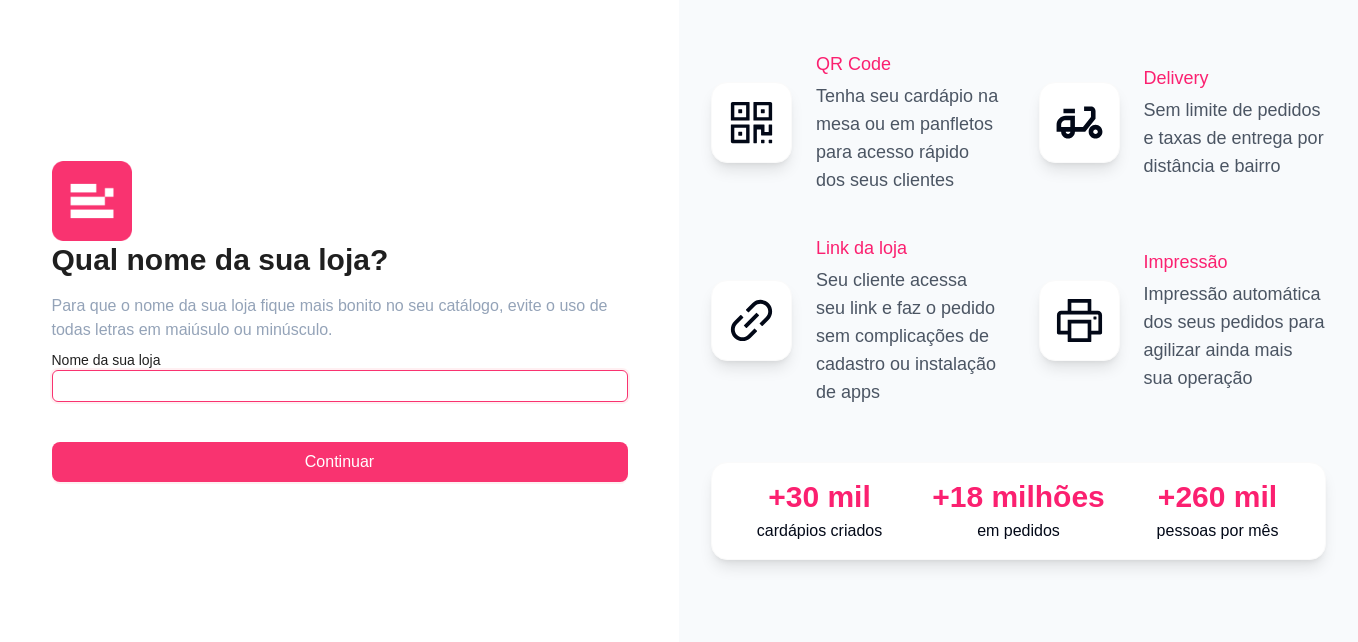 click at bounding box center (340, 386) 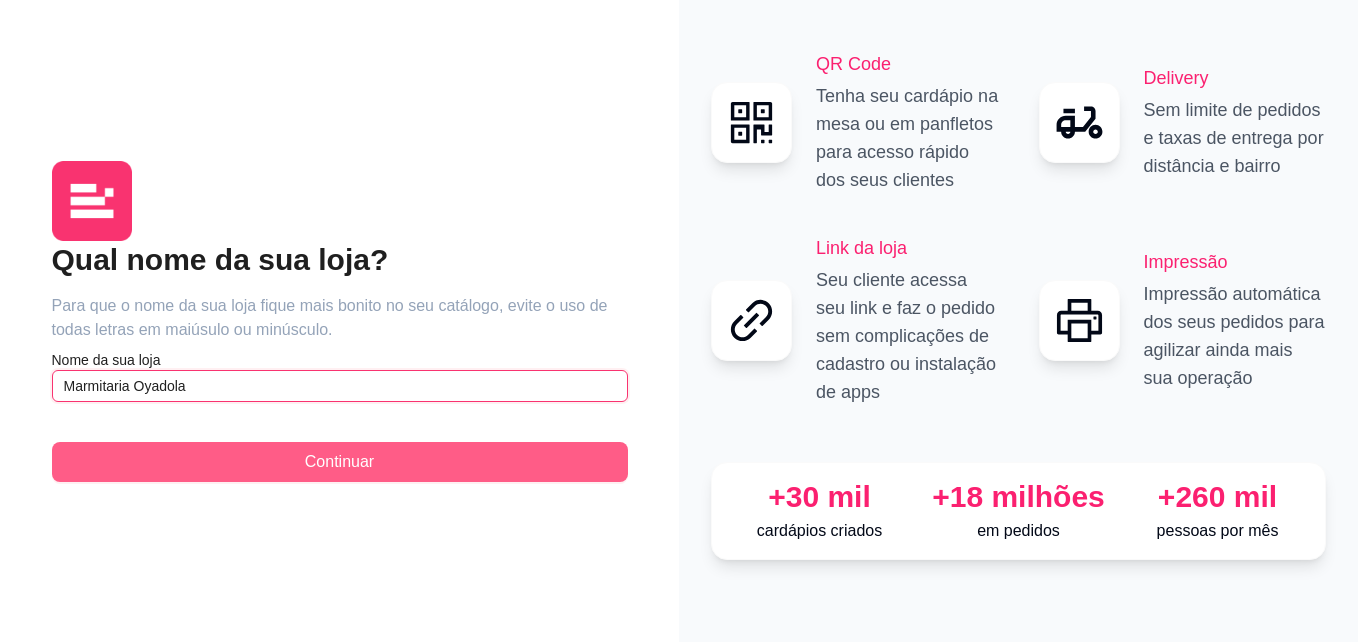 type on "Marmitaria Oyadola" 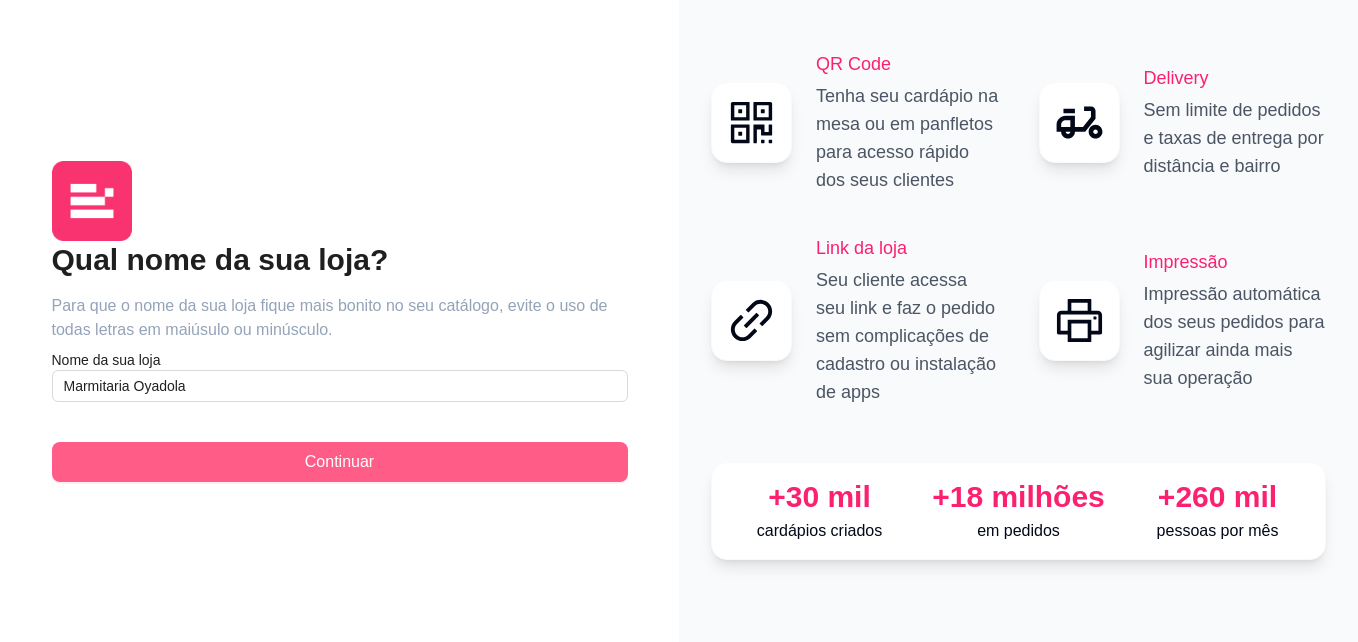 click on "Continuar" at bounding box center [340, 462] 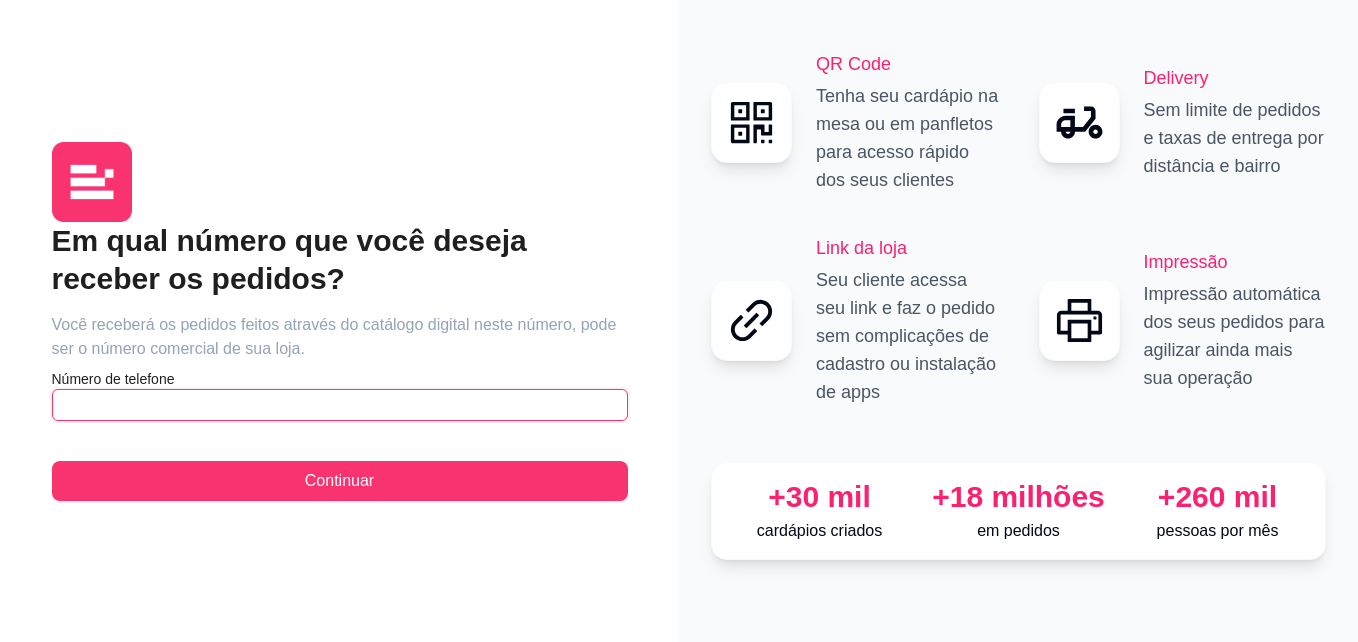 click at bounding box center [340, 405] 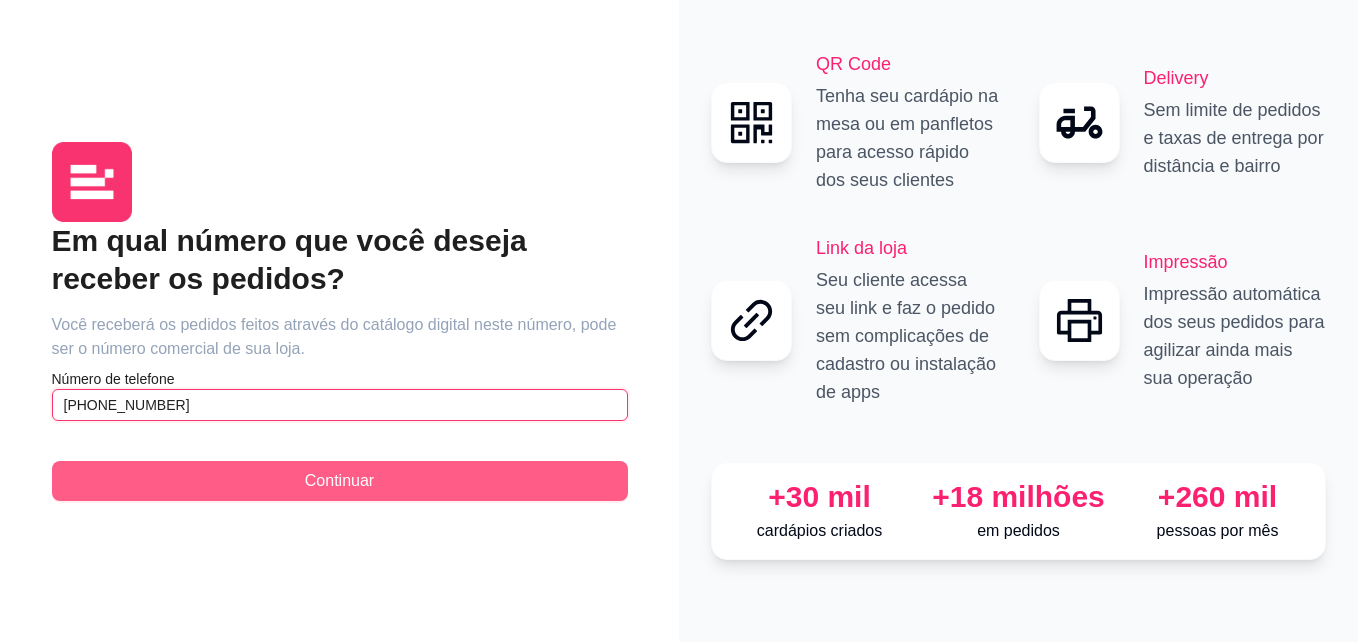 type on "[PHONE_NUMBER]" 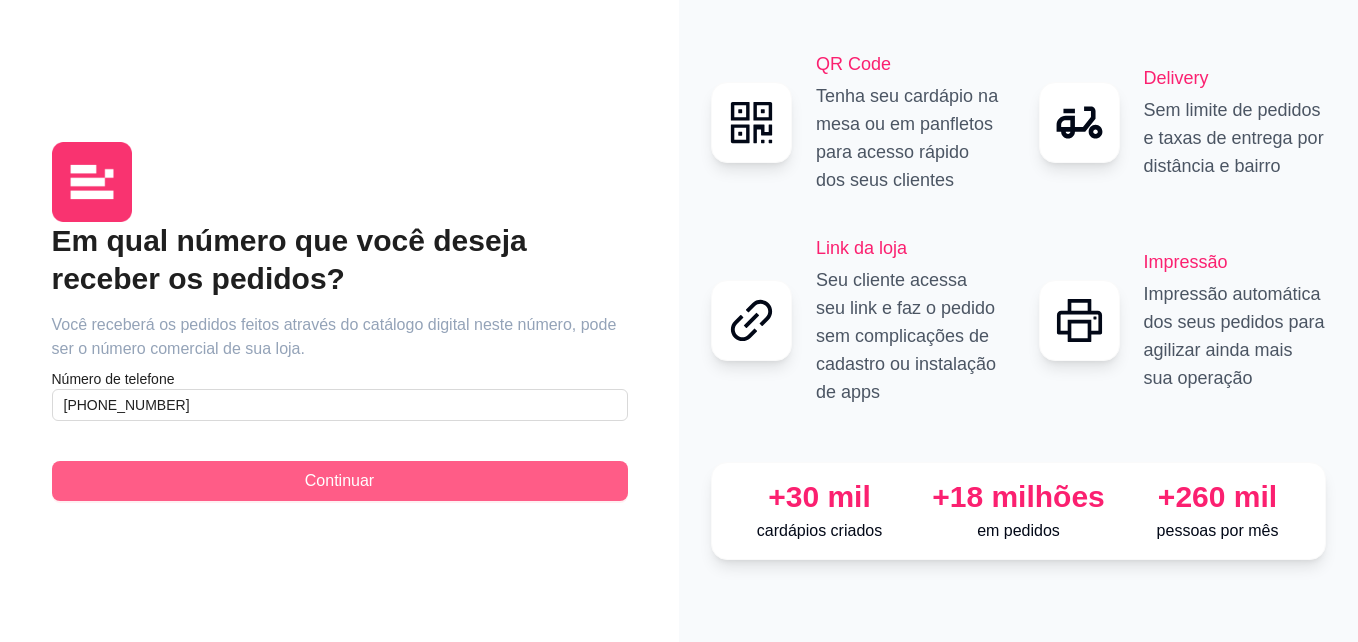 click on "Continuar" at bounding box center (340, 481) 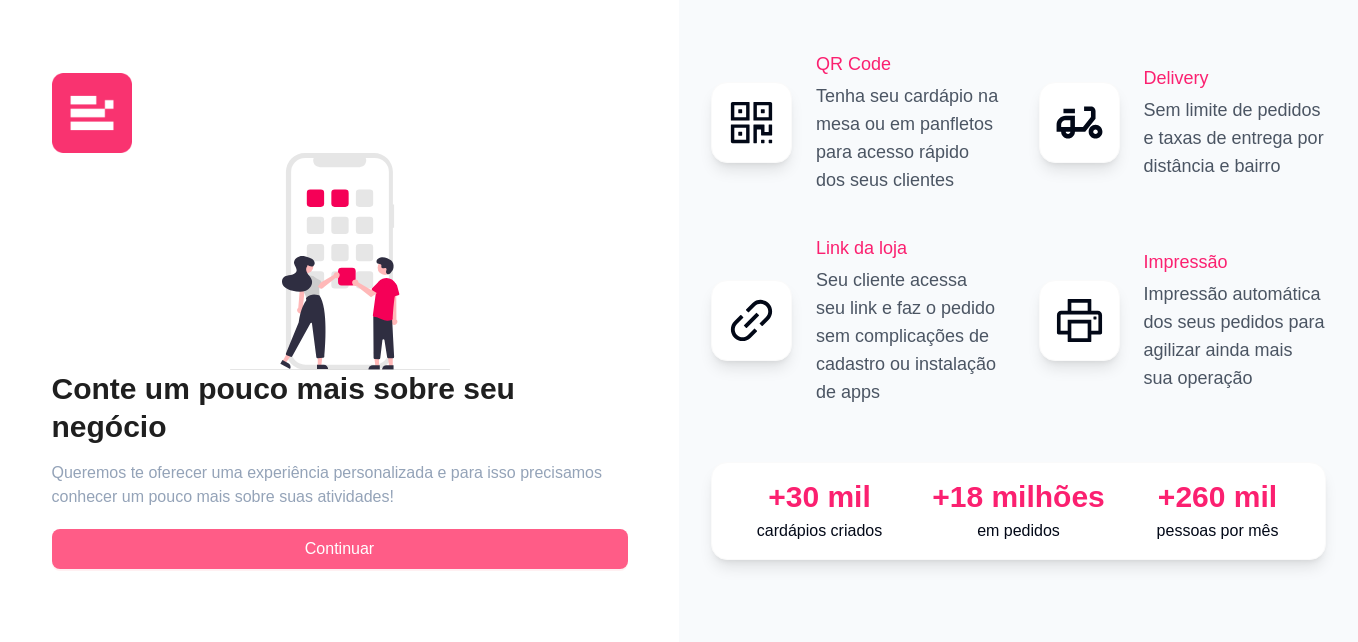 click on "Continuar" at bounding box center (339, 549) 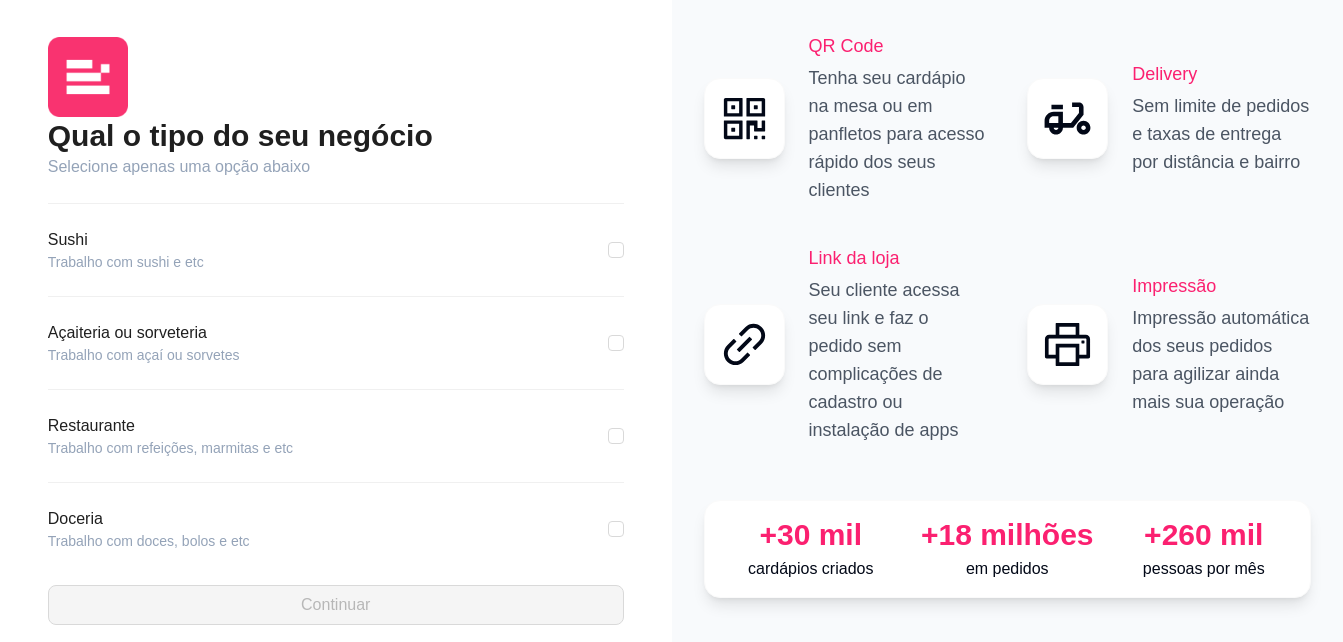 scroll, scrollTop: 200, scrollLeft: 0, axis: vertical 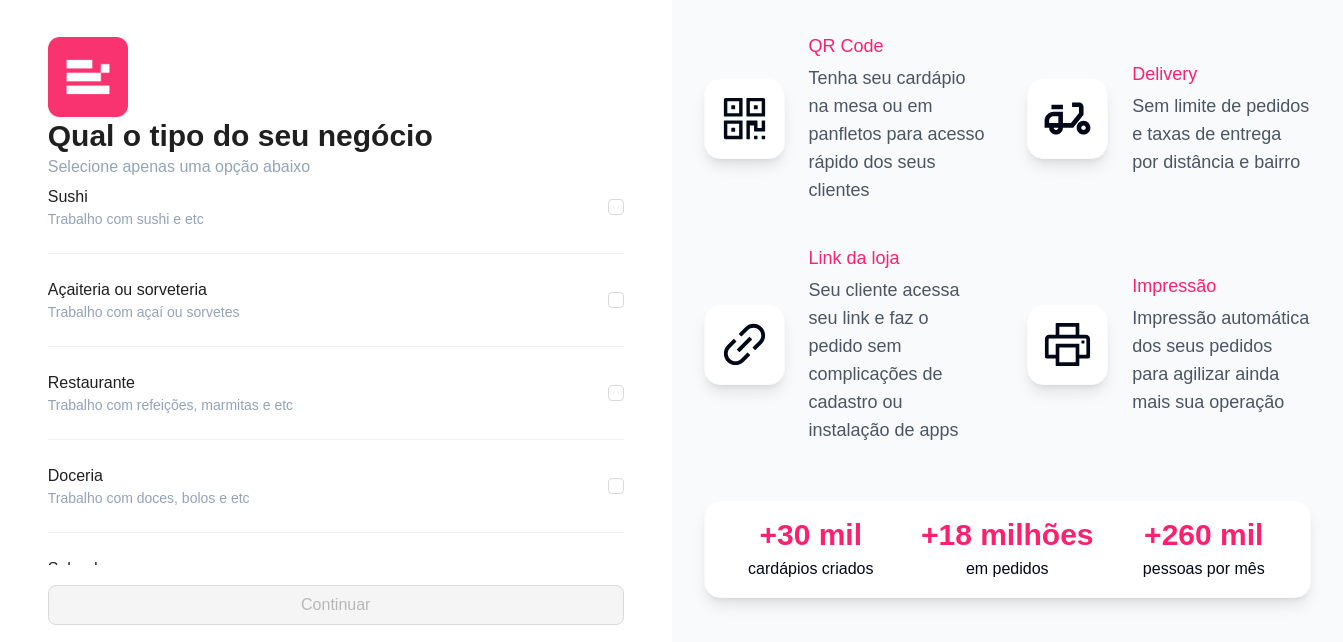 click on "Restaurante Trabalho com refeições, marmitas e etc" at bounding box center (336, 393) 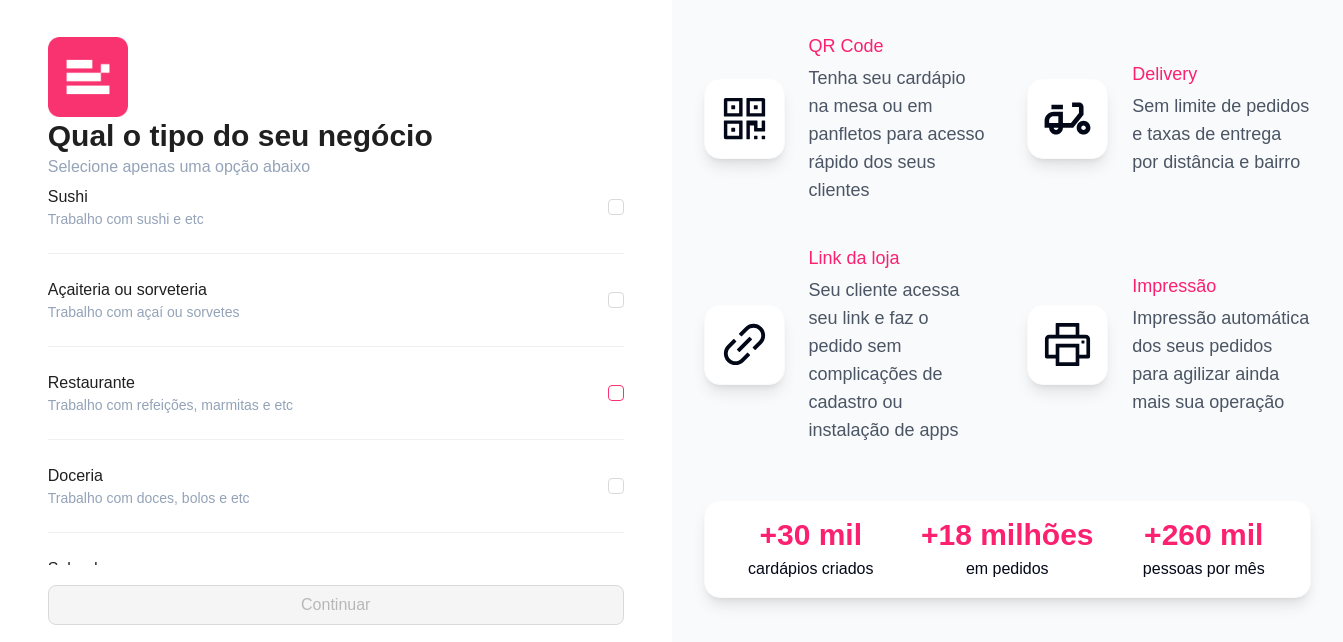click at bounding box center (616, 393) 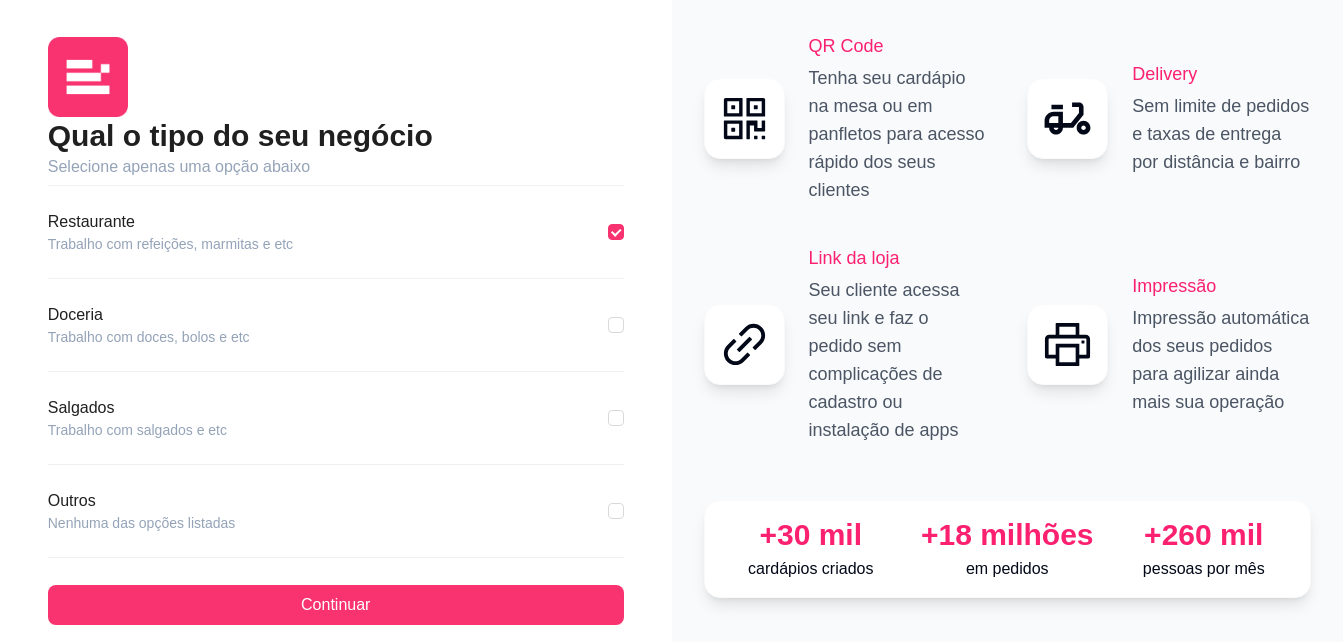 scroll, scrollTop: 379, scrollLeft: 0, axis: vertical 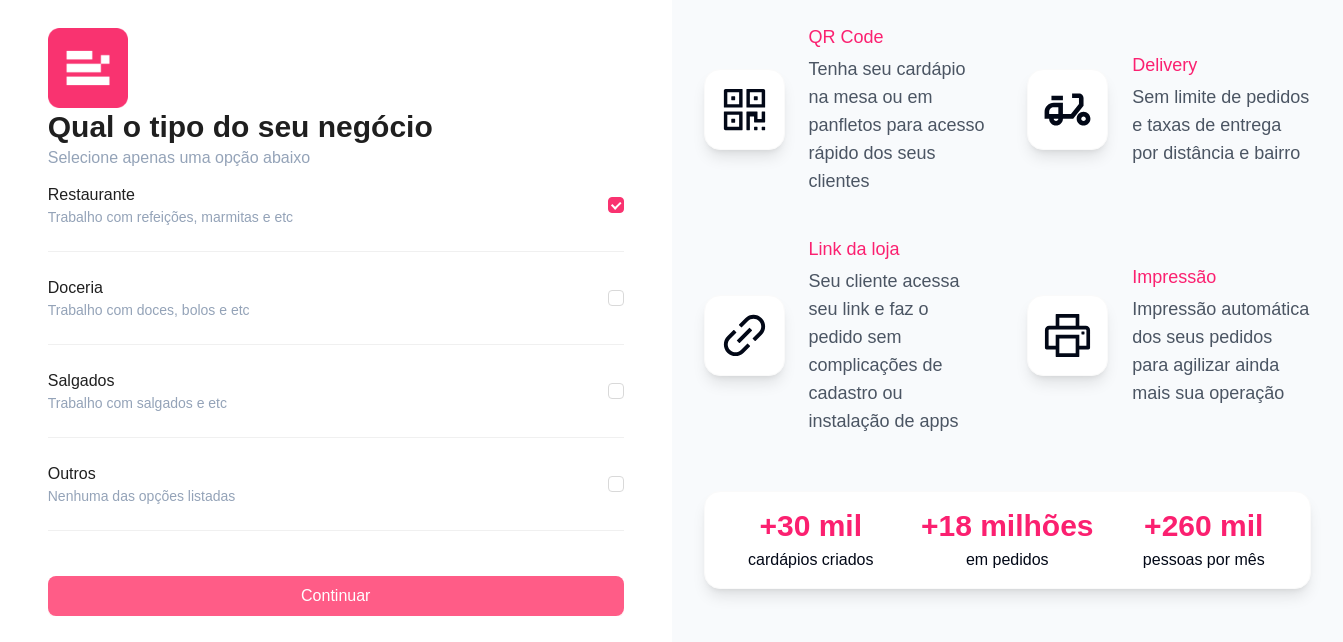click on "Continuar" at bounding box center [336, 596] 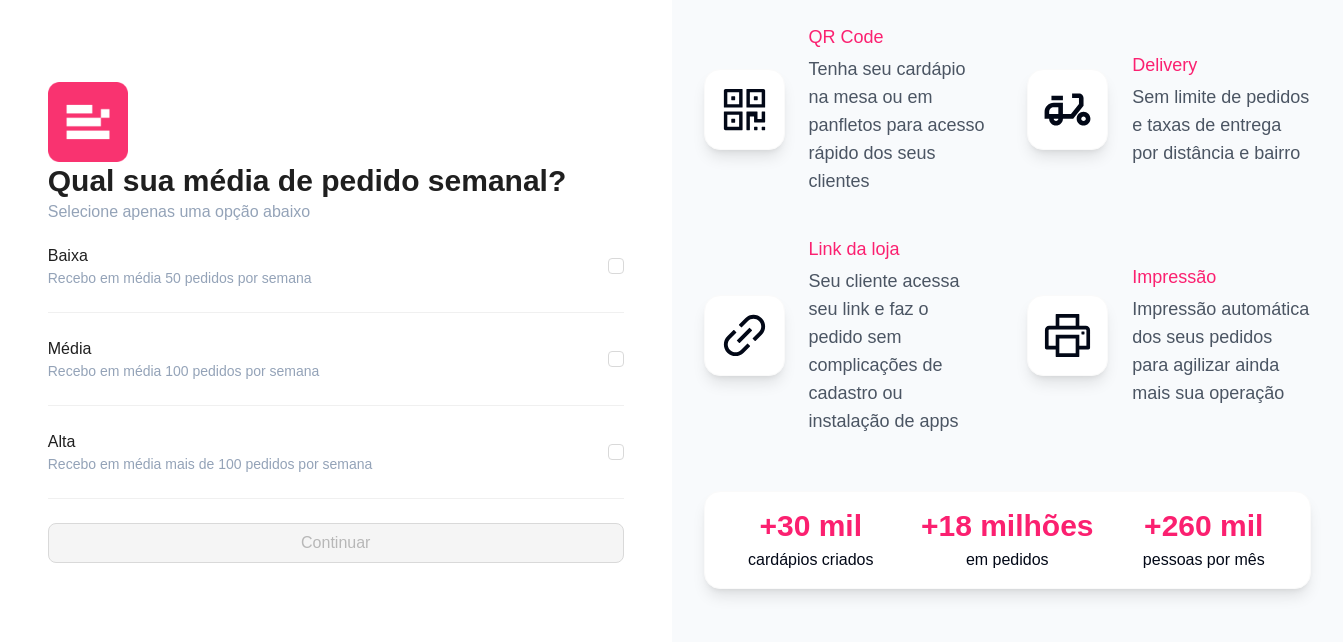 scroll, scrollTop: 0, scrollLeft: 0, axis: both 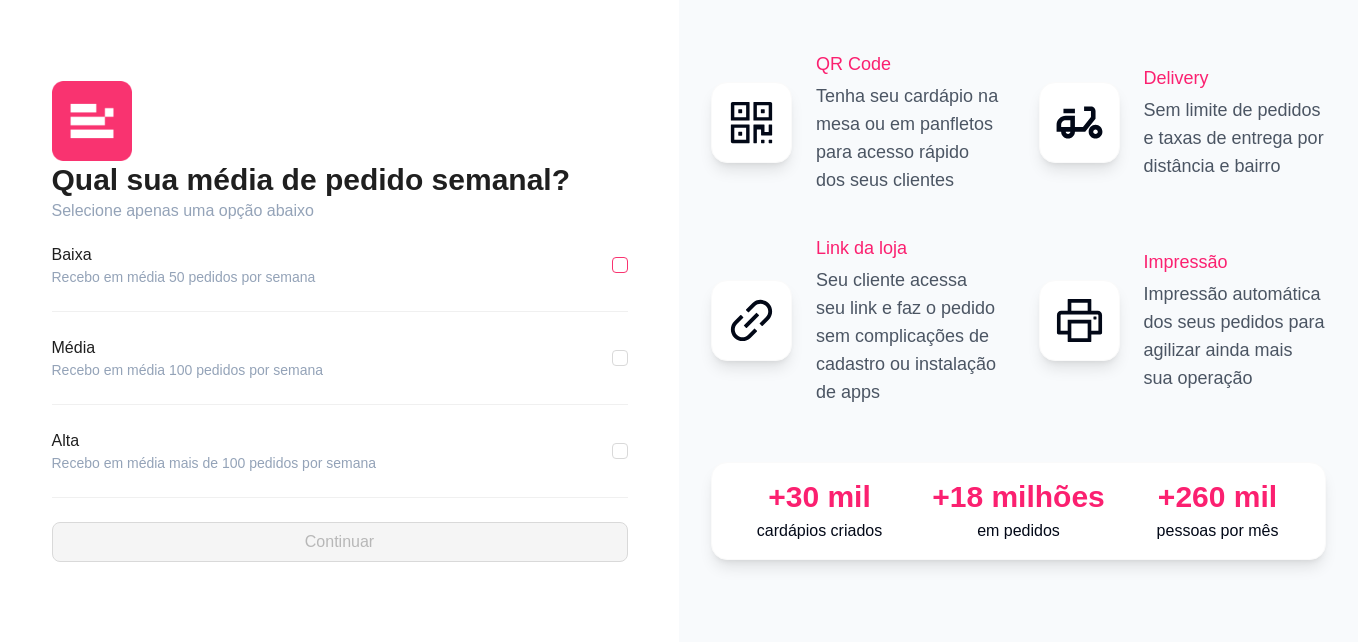 click at bounding box center (620, 265) 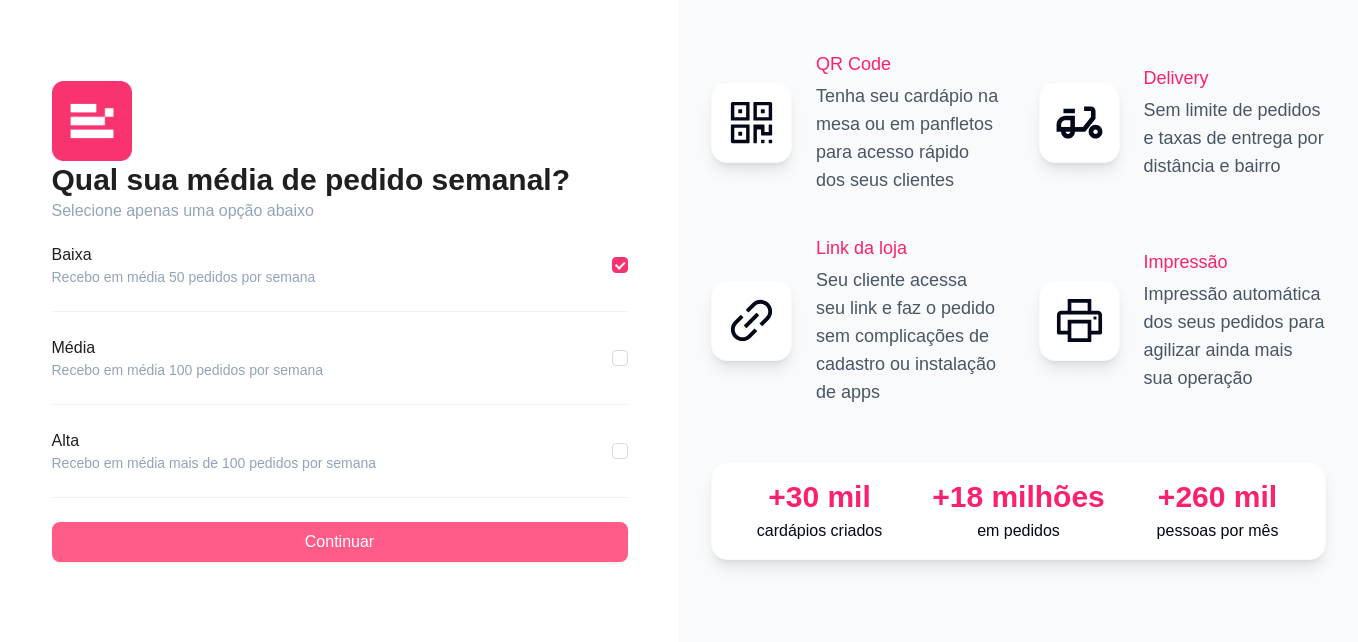 click on "Continuar" at bounding box center [340, 542] 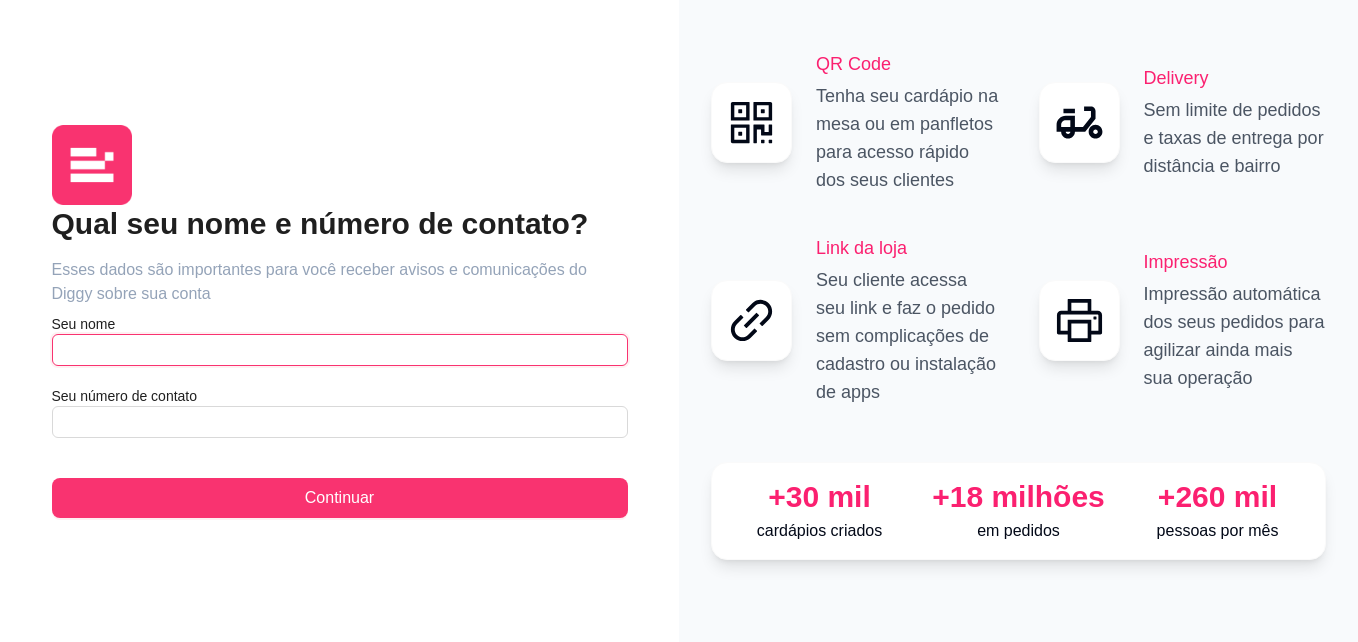 click at bounding box center (340, 350) 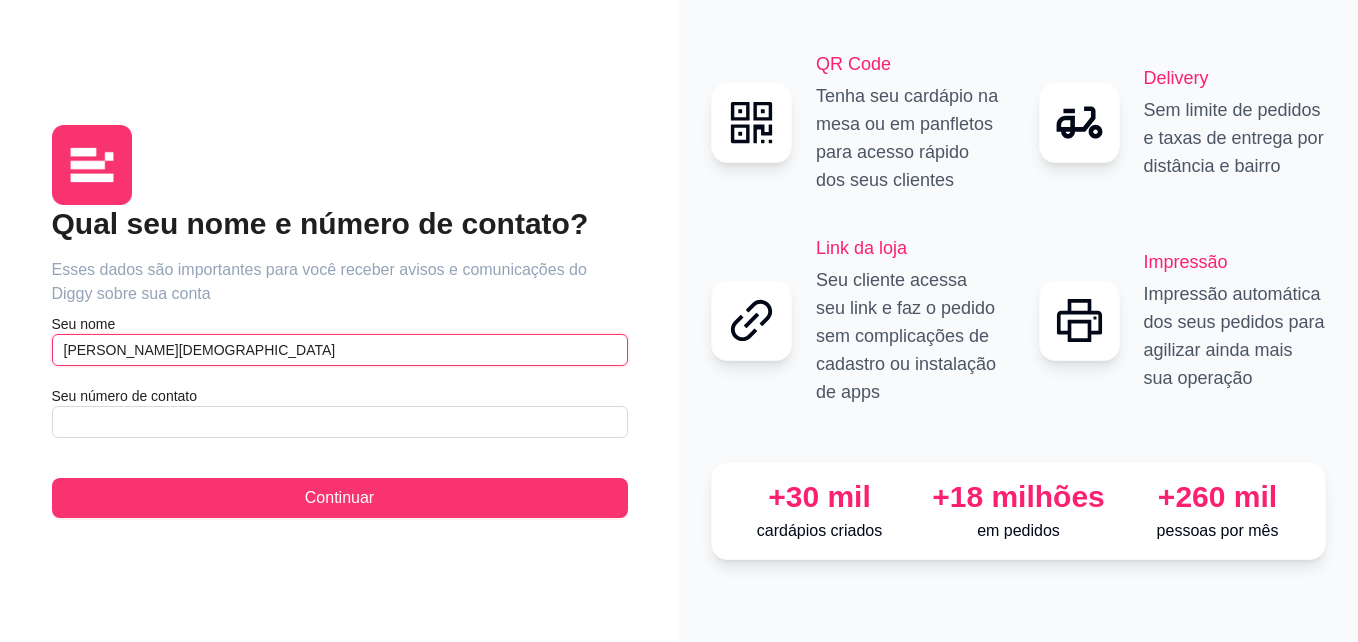 type on "[PERSON_NAME][DEMOGRAPHIC_DATA]" 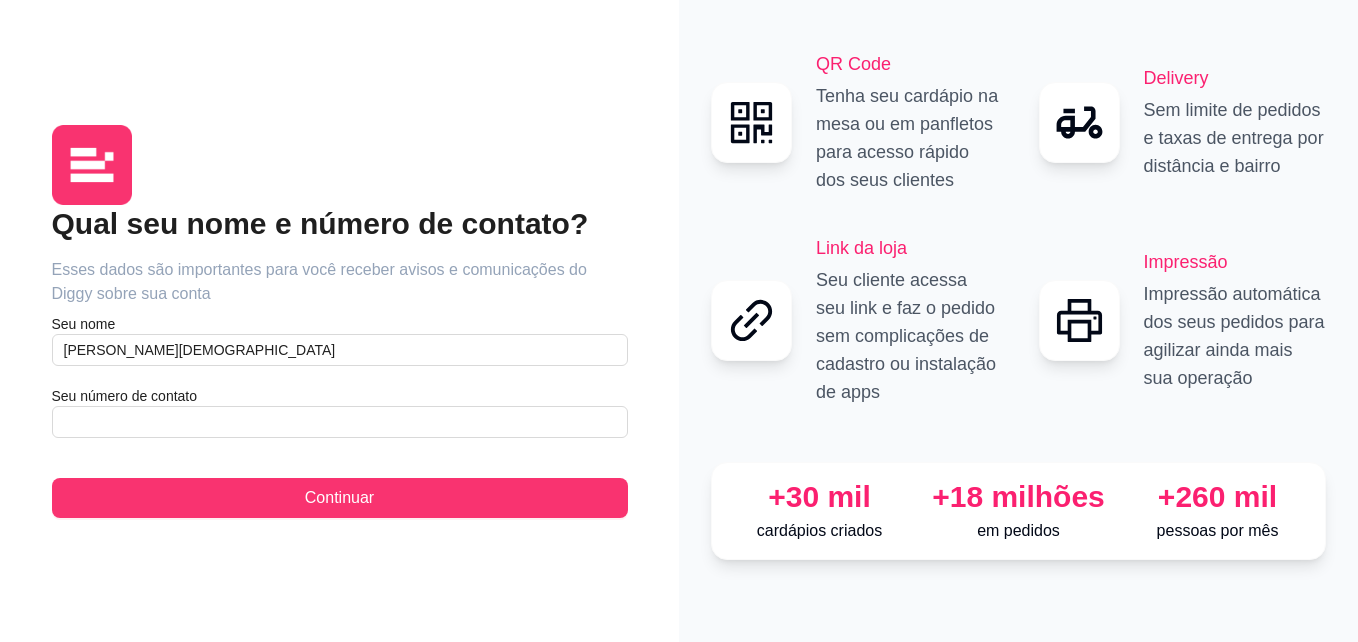 click on "Qual seu nome e número de contato? Esses dados são importantes para você receber avisos e comunicações do Diggy sobre sua conta Seu nome [PERSON_NAME] número de contato Continuar" at bounding box center [340, 361] 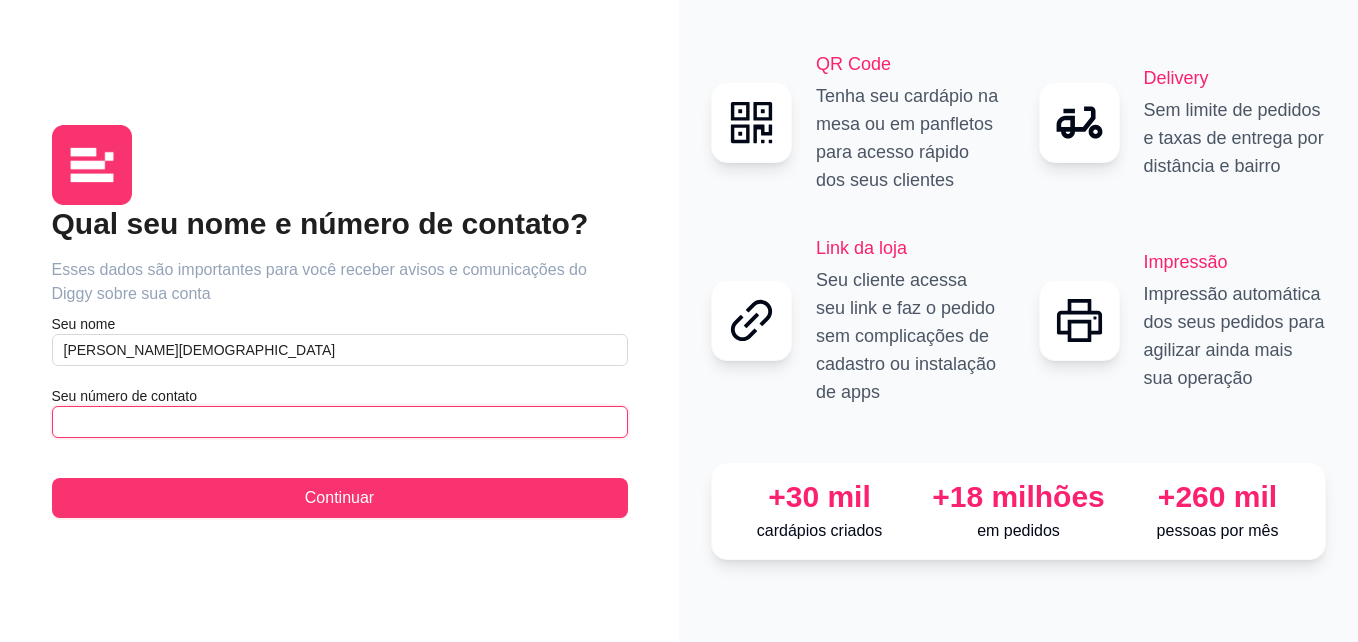 click at bounding box center [340, 422] 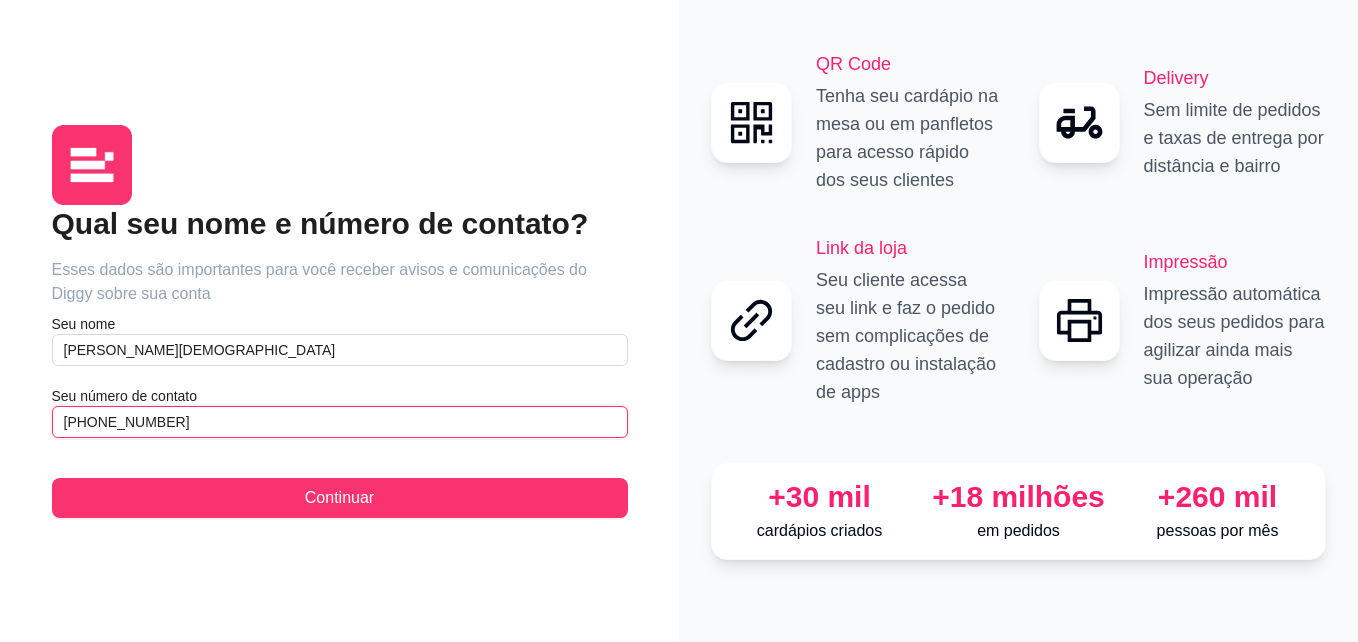 type on "[PHONE_NUMBER]" 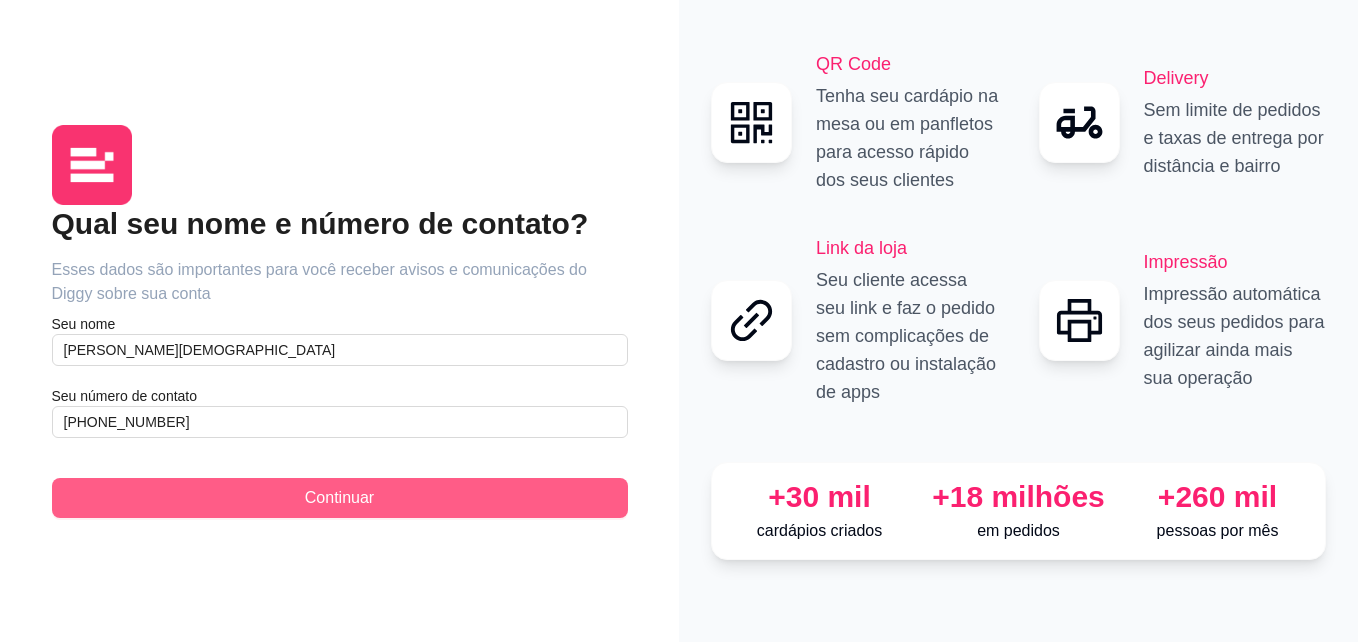 click on "Continuar" at bounding box center [339, 498] 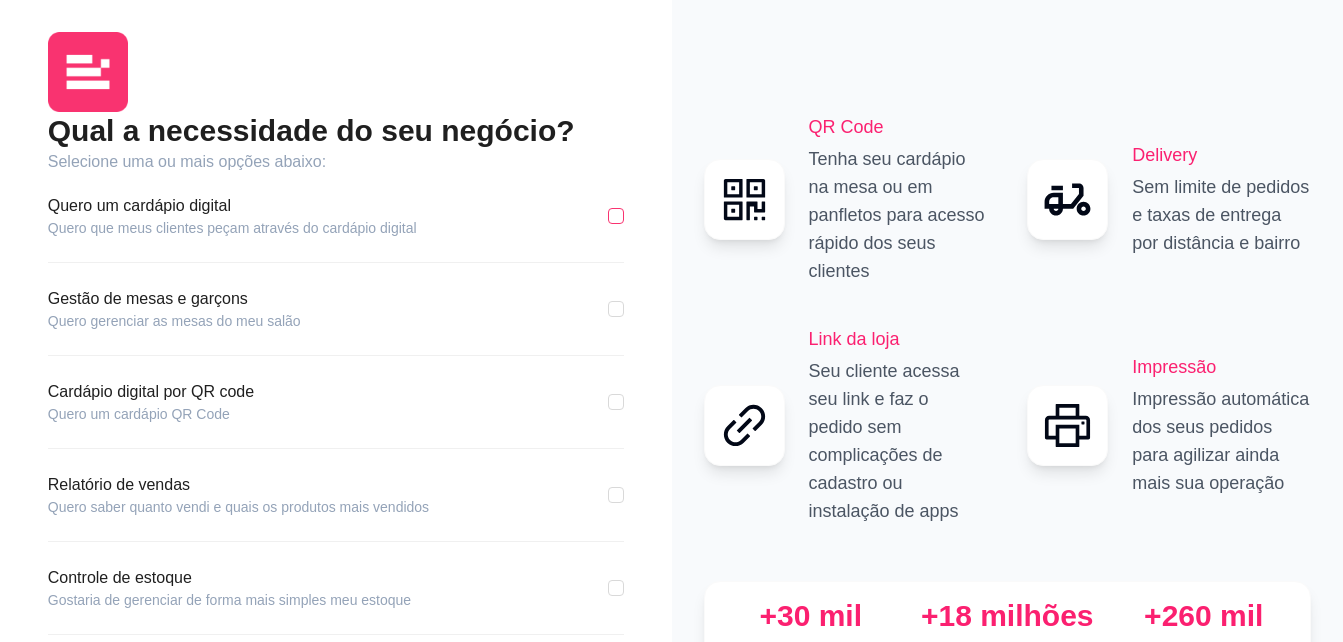 click at bounding box center [616, 216] 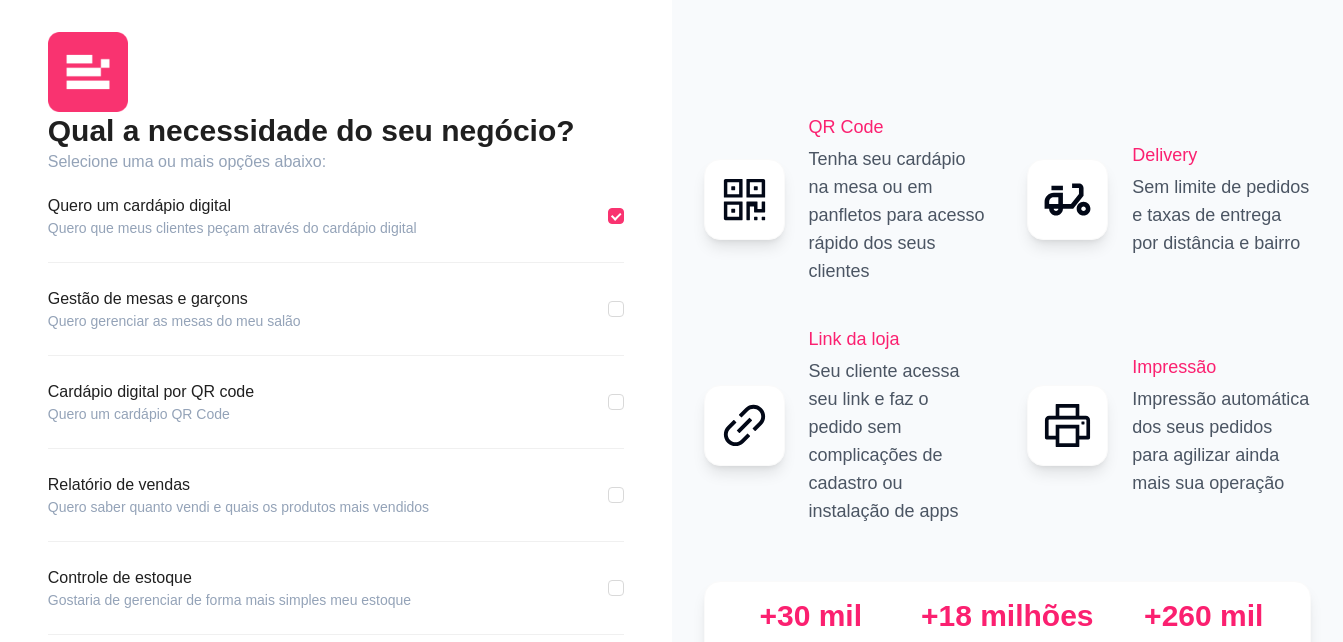 click on "Qual a necessidade do seu negócio? Selecione uma ou mais opções abaixo: Quero um cardápio digital Quero que meus clientes peçam através do cardápio digital Gestão de mesas e garçons Quero gerenciar as mesas do meu salão Cardápio digital por QR code Quero um cardápio QR Code Relatório de vendas Quero saber quanto vendi e quais os produtos mais vendidos Controle de estoque Gostaria de gerenciar de forma mais simples meu estoque Outras funcionalidades Gostaria de outras funcionalidades que me ajudem no dia a dia Continuar" at bounding box center [336, 412] 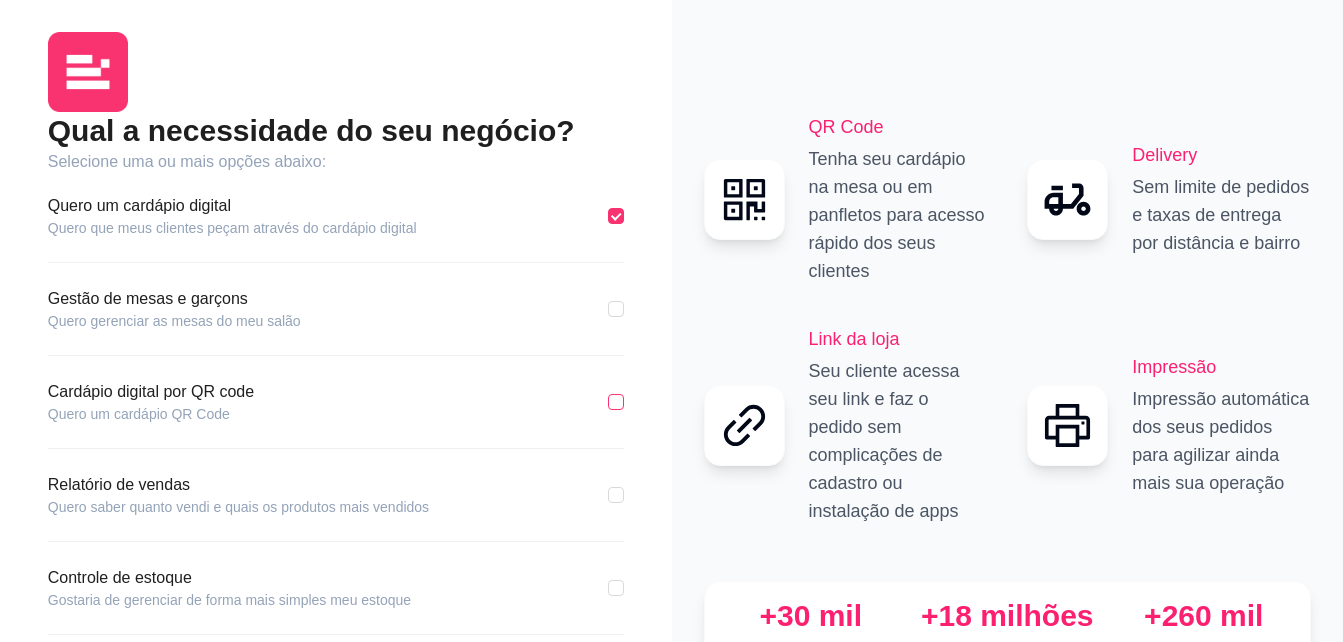 click at bounding box center (616, 402) 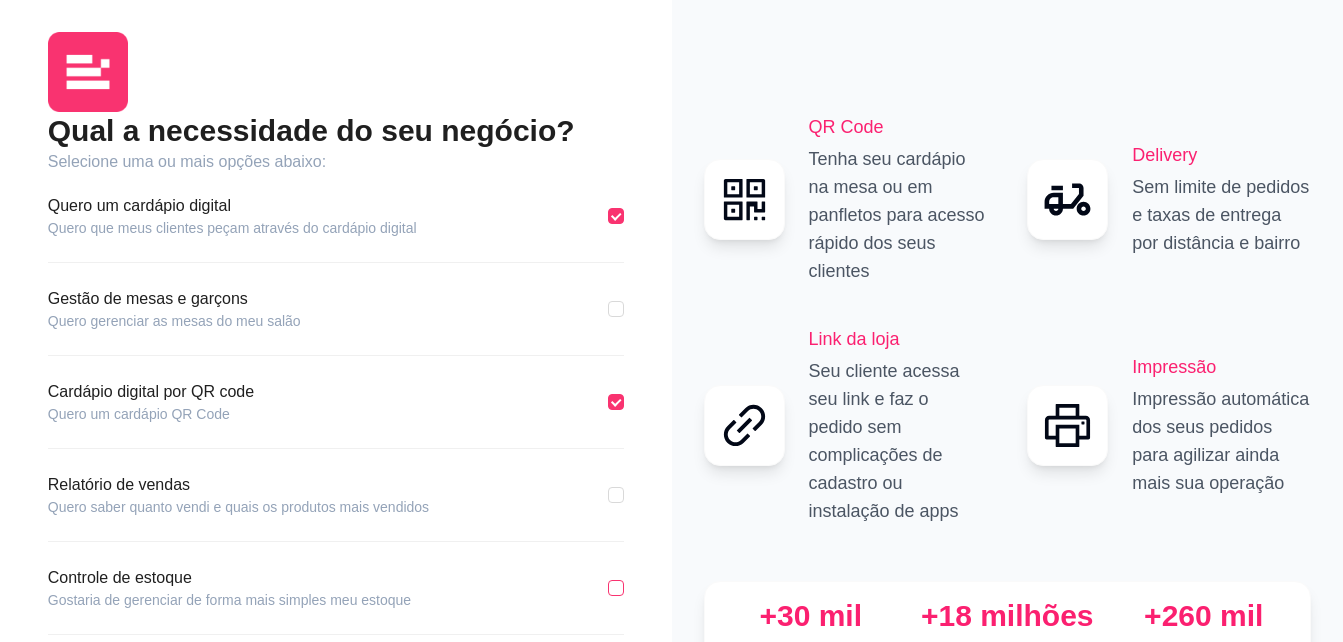 click at bounding box center (616, 588) 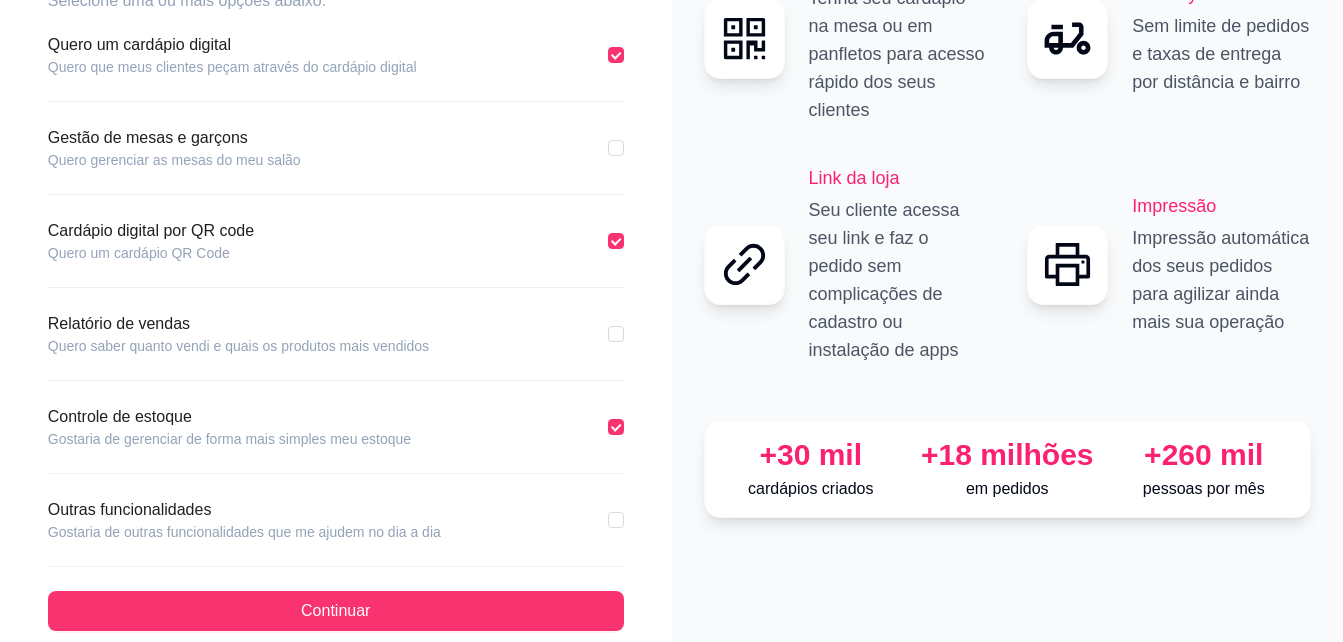 scroll, scrollTop: 182, scrollLeft: 0, axis: vertical 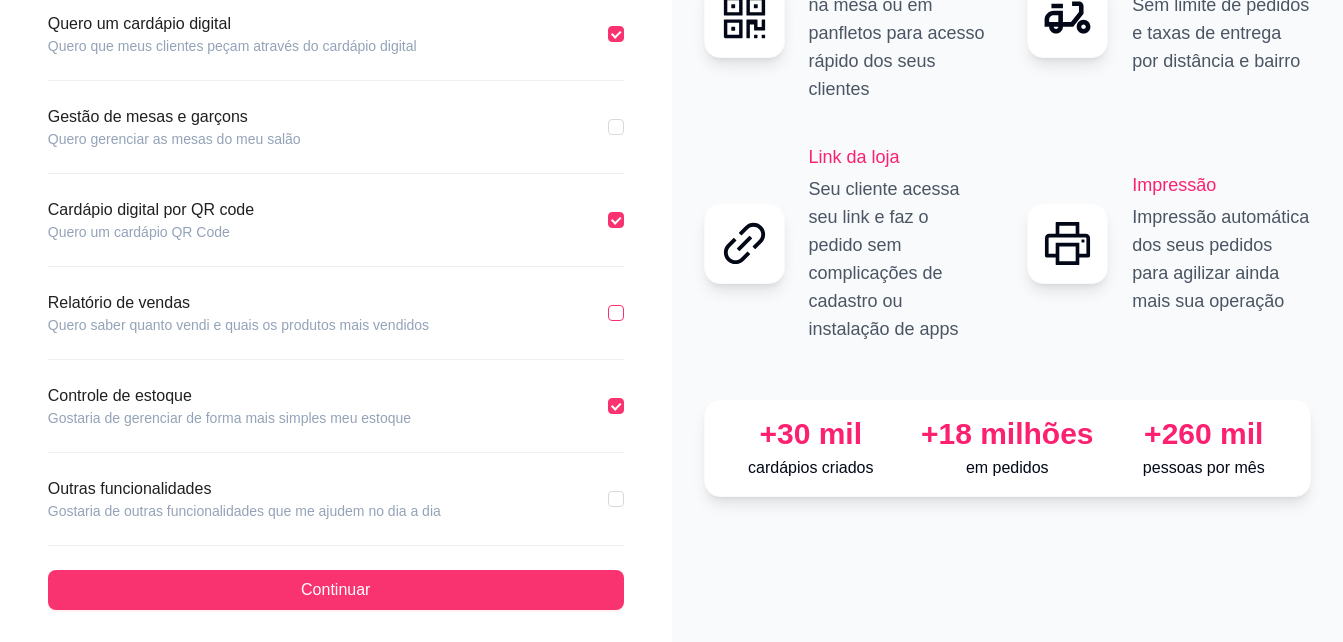 click at bounding box center [616, 313] 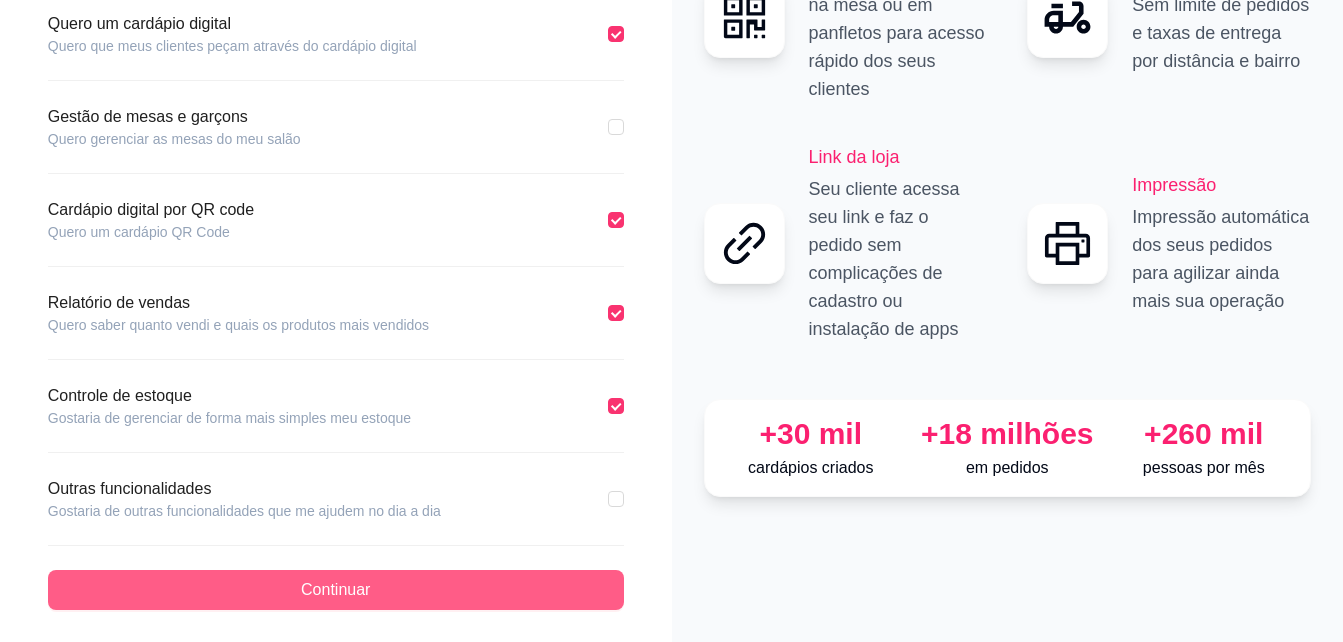click on "Continuar" at bounding box center [336, 590] 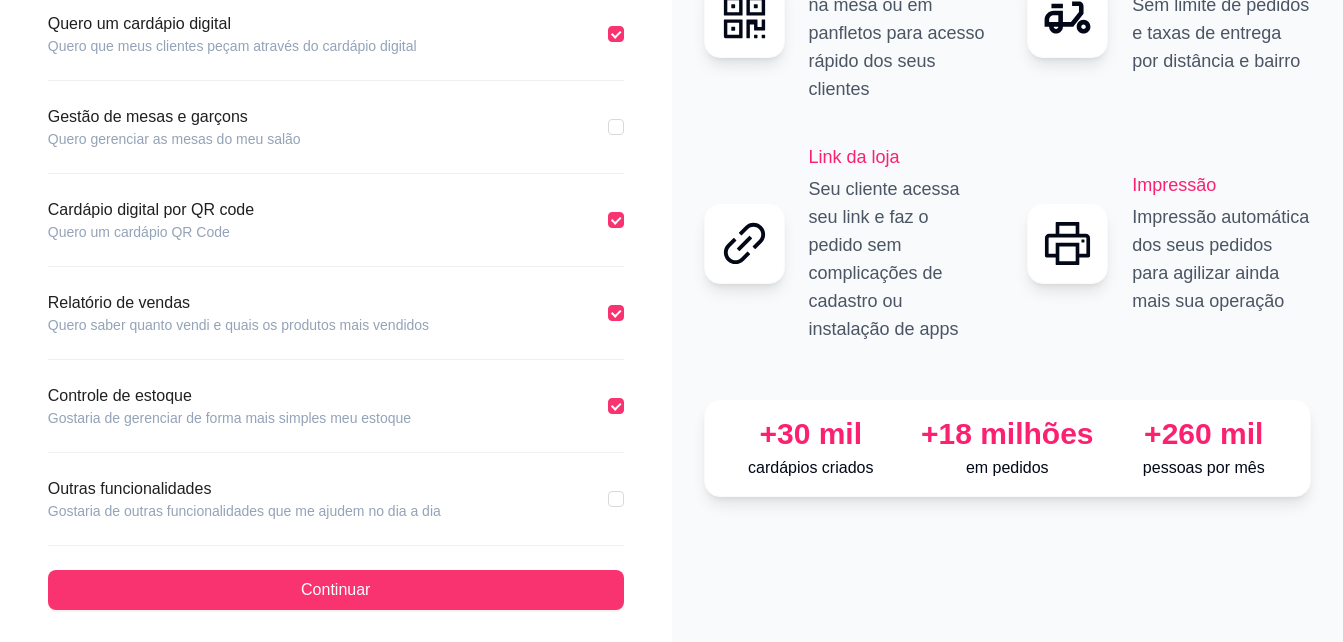 scroll, scrollTop: 89, scrollLeft: 0, axis: vertical 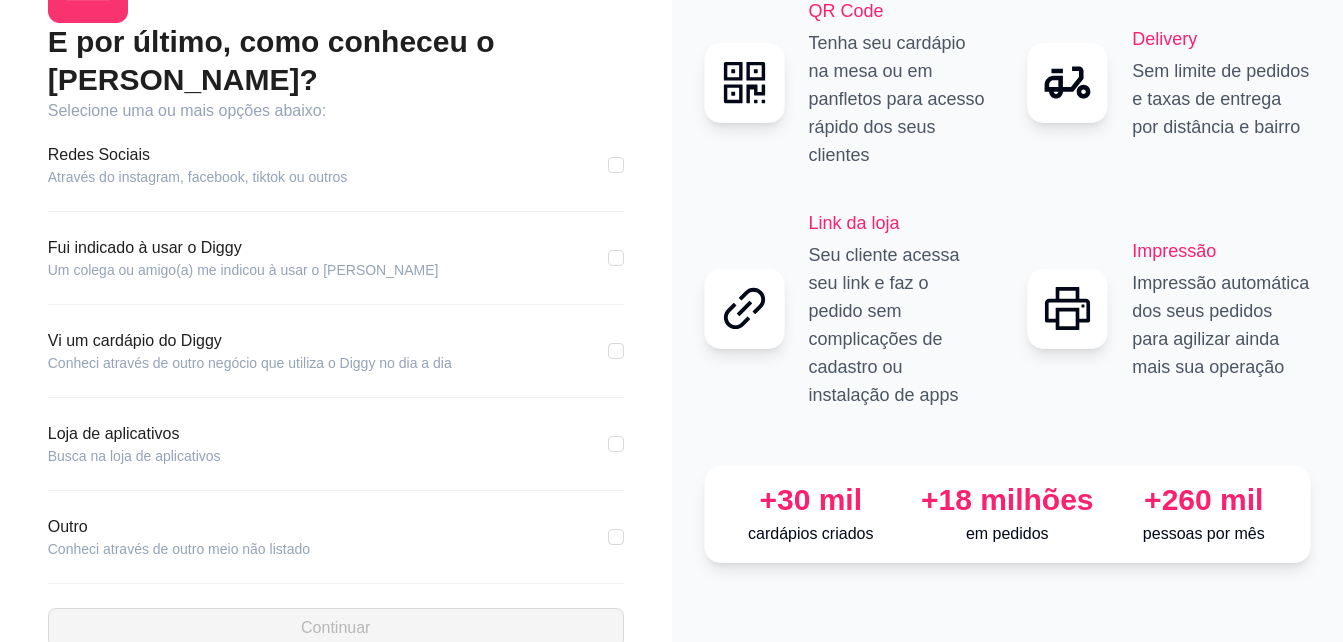 click on "Redes Sociais Através do instagram, facebook, tiktok ou outros" at bounding box center (336, 165) 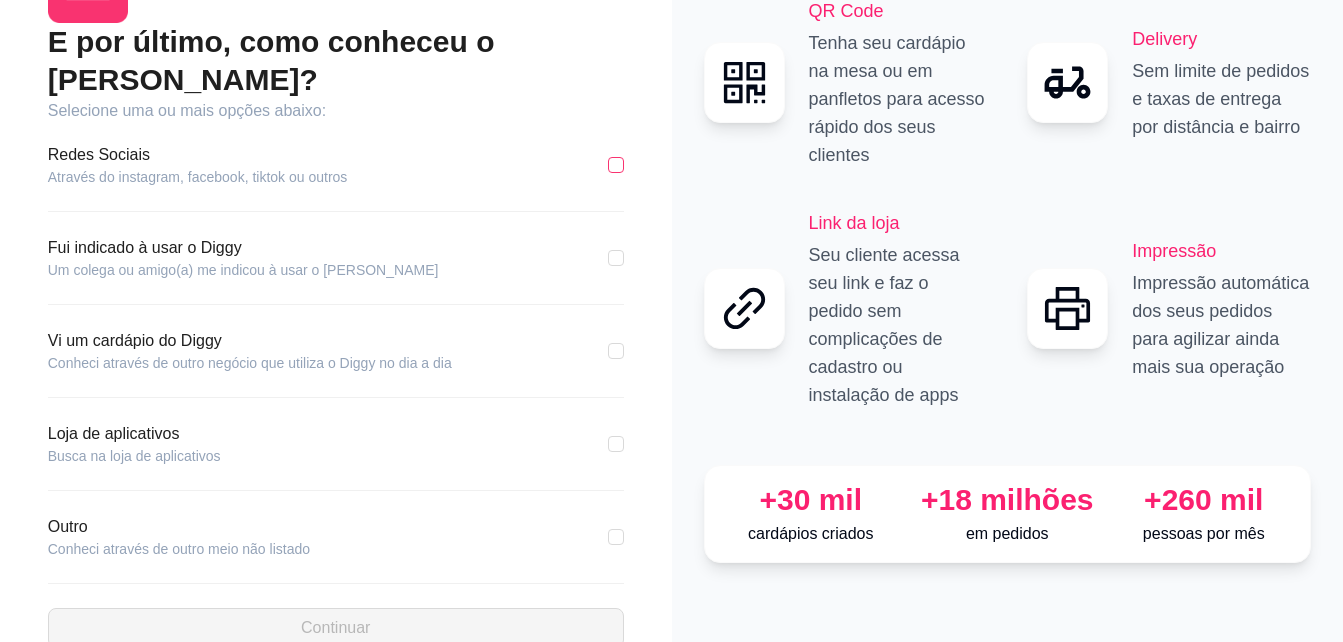 click at bounding box center (616, 165) 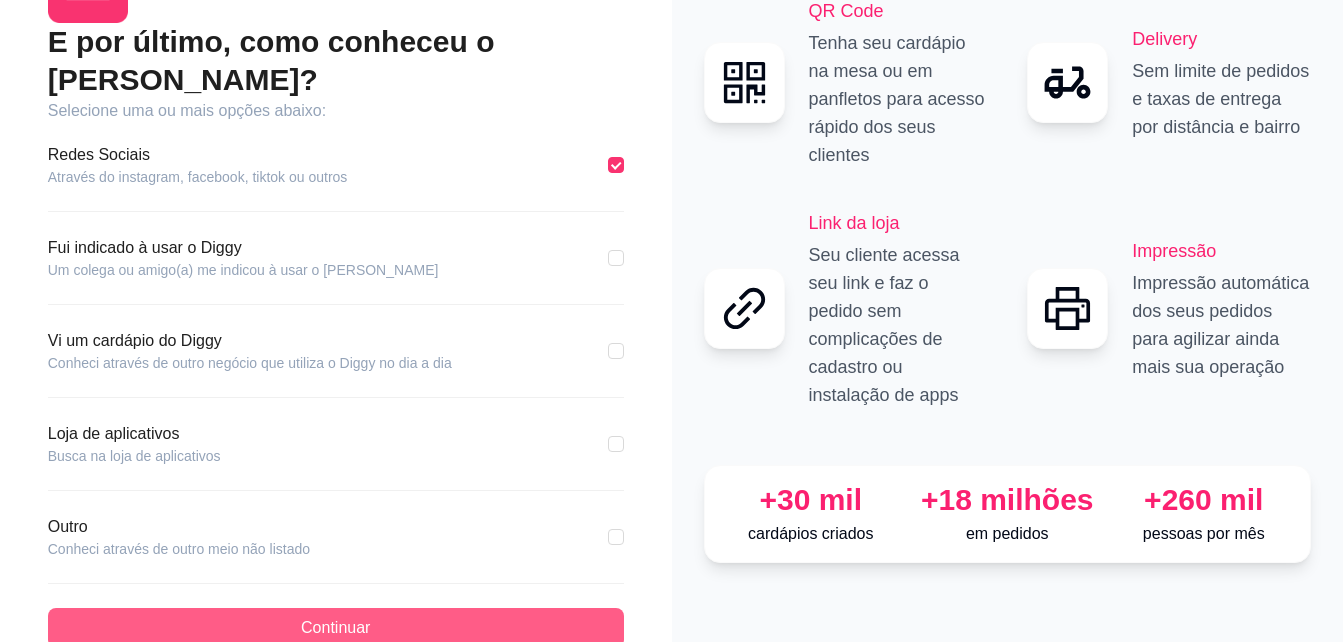 click on "Continuar" at bounding box center (336, 628) 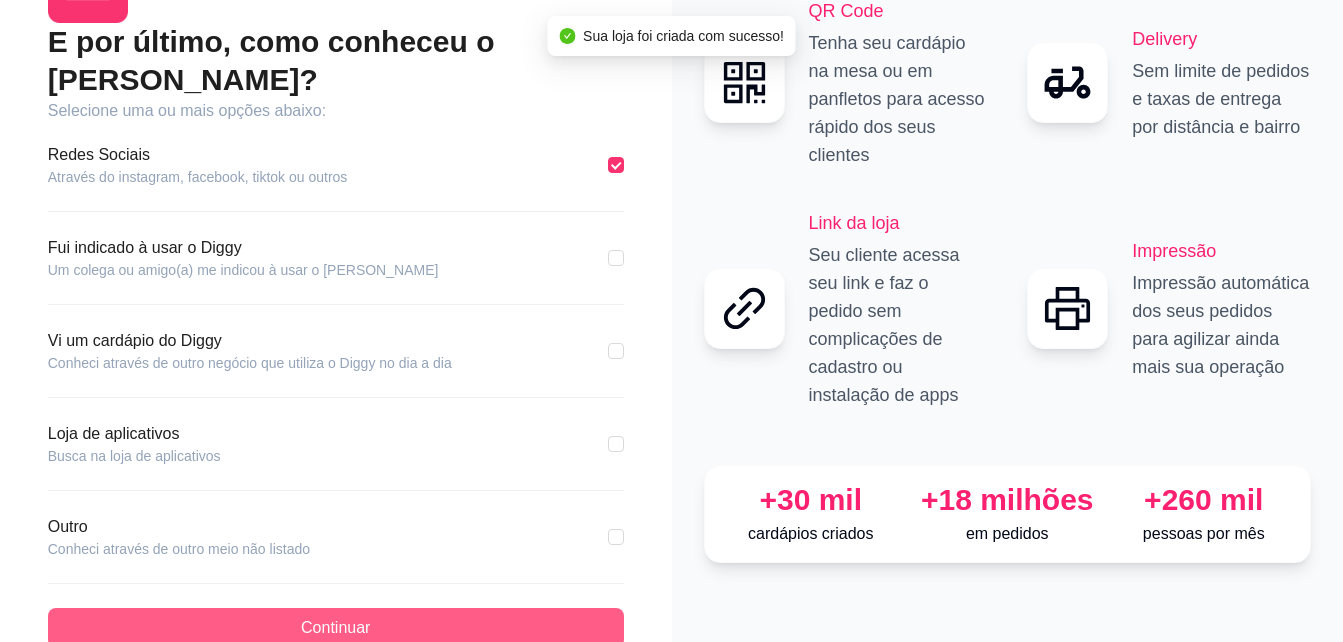 scroll, scrollTop: 0, scrollLeft: 0, axis: both 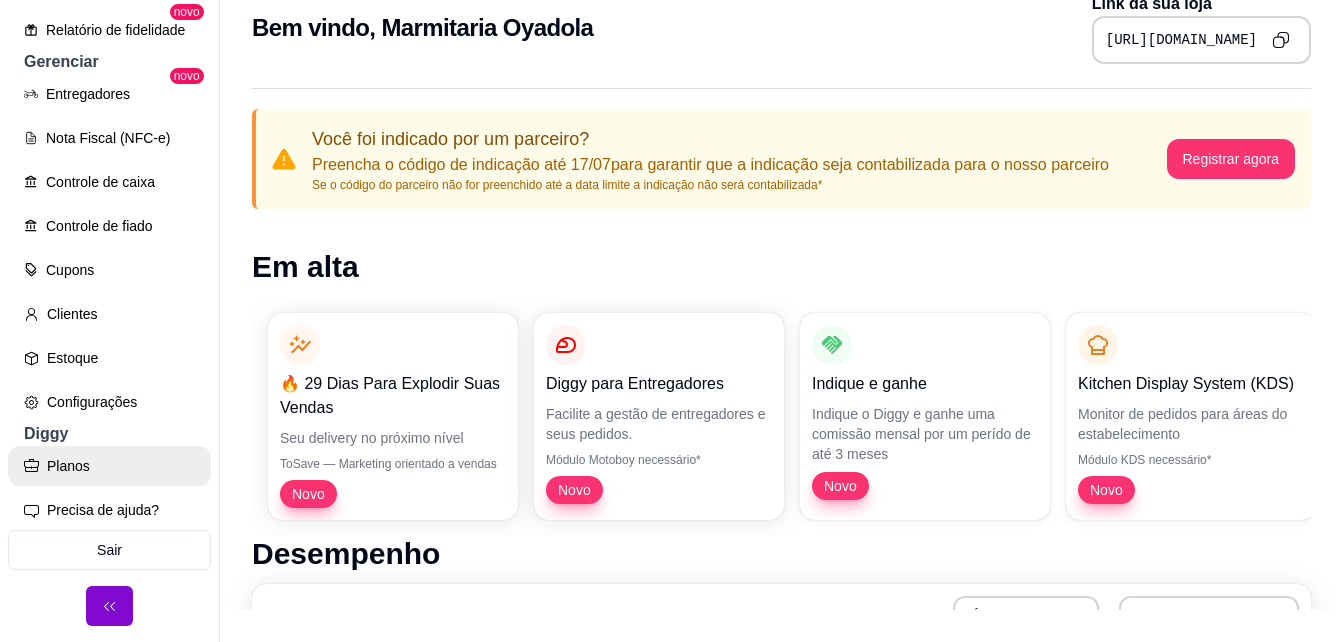 click on "Planos" at bounding box center (109, 466) 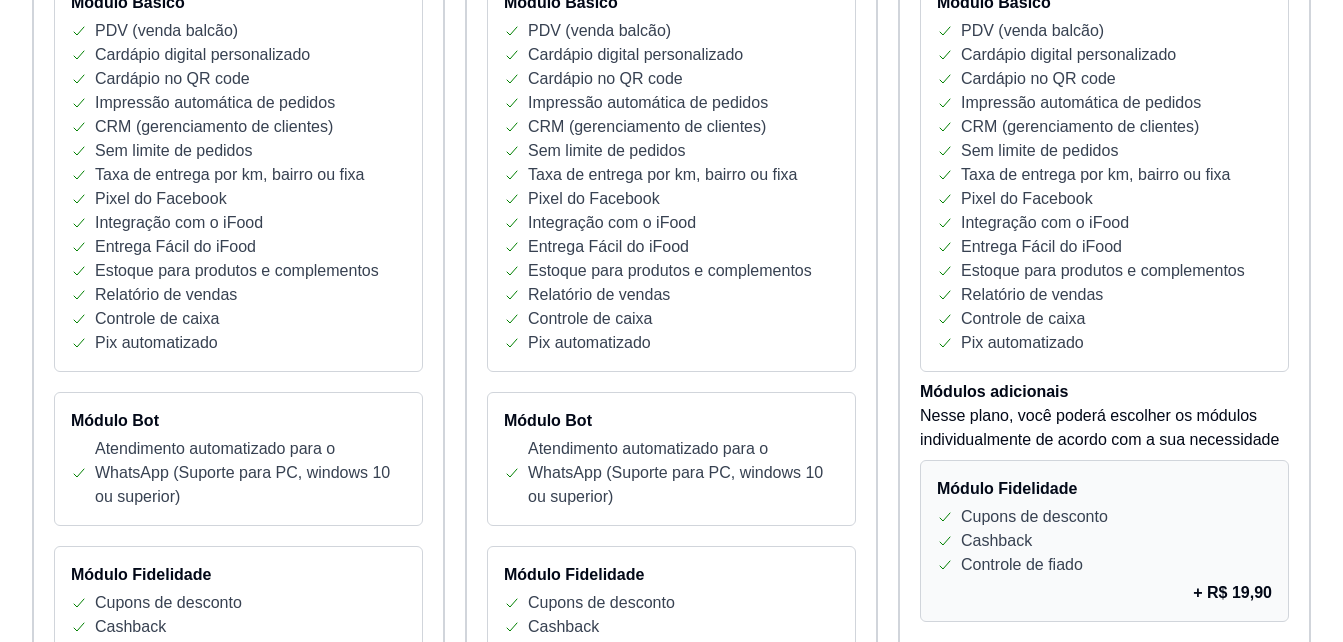 scroll, scrollTop: 0, scrollLeft: 0, axis: both 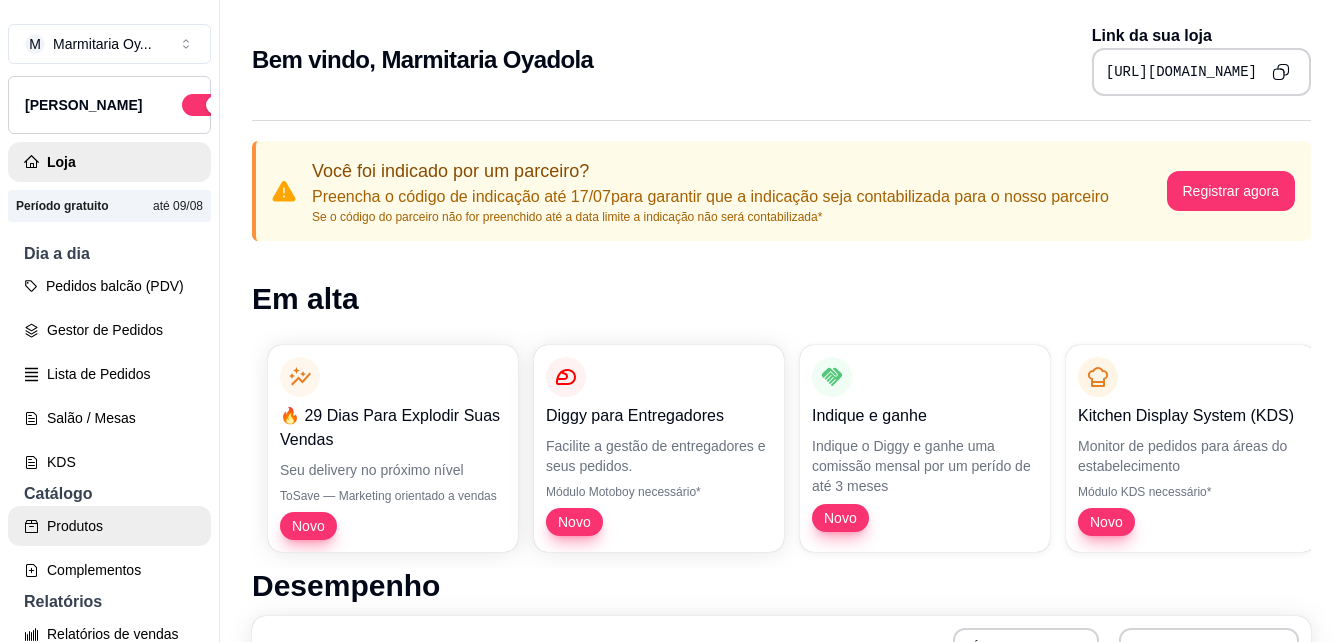 click on "Produtos" at bounding box center [109, 526] 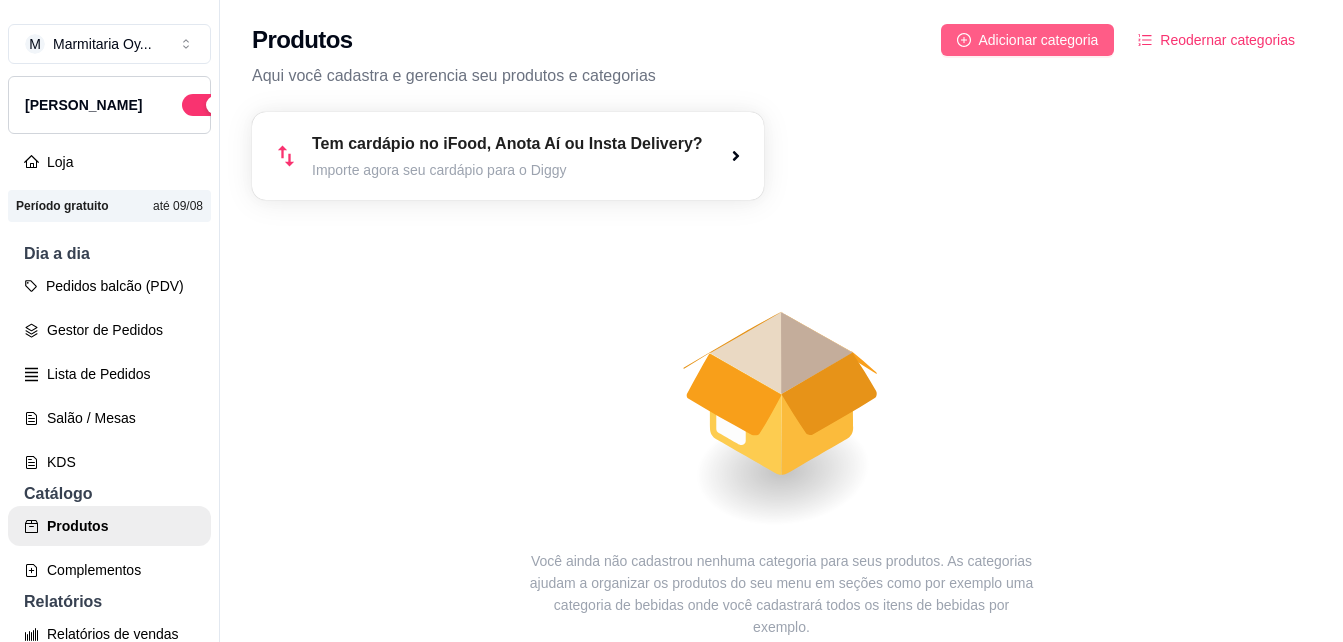 click on "Adicionar categoria" at bounding box center (1039, 40) 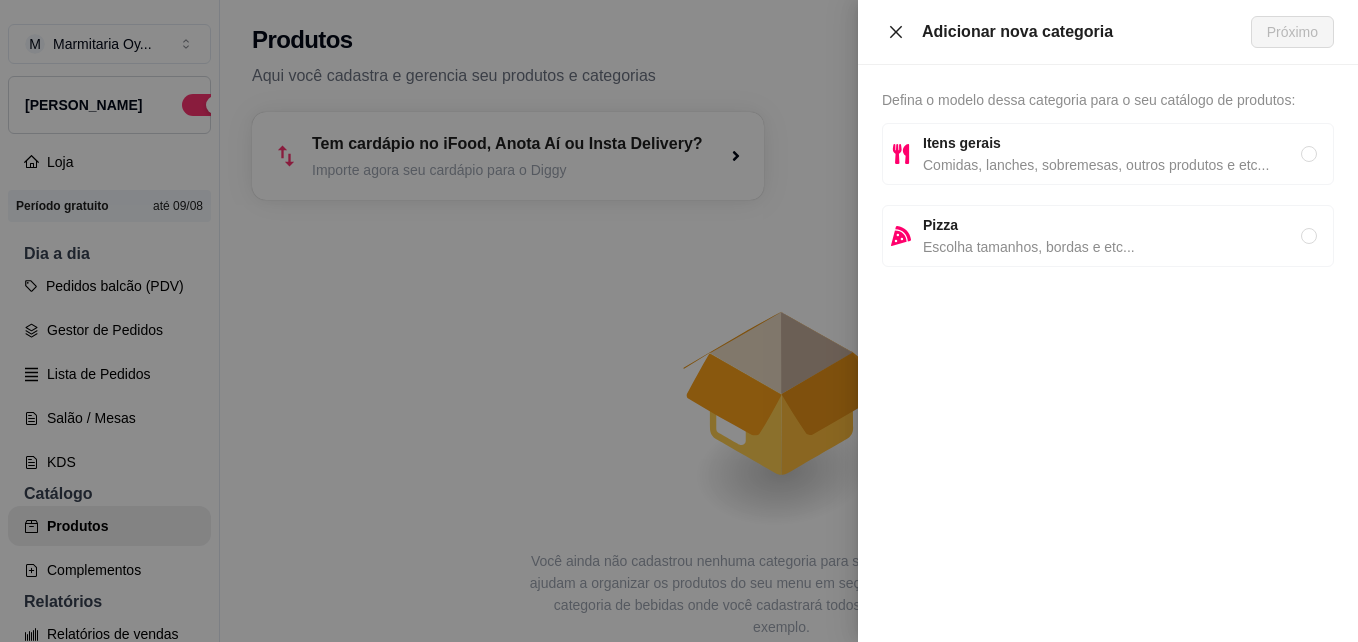 click at bounding box center (896, 32) 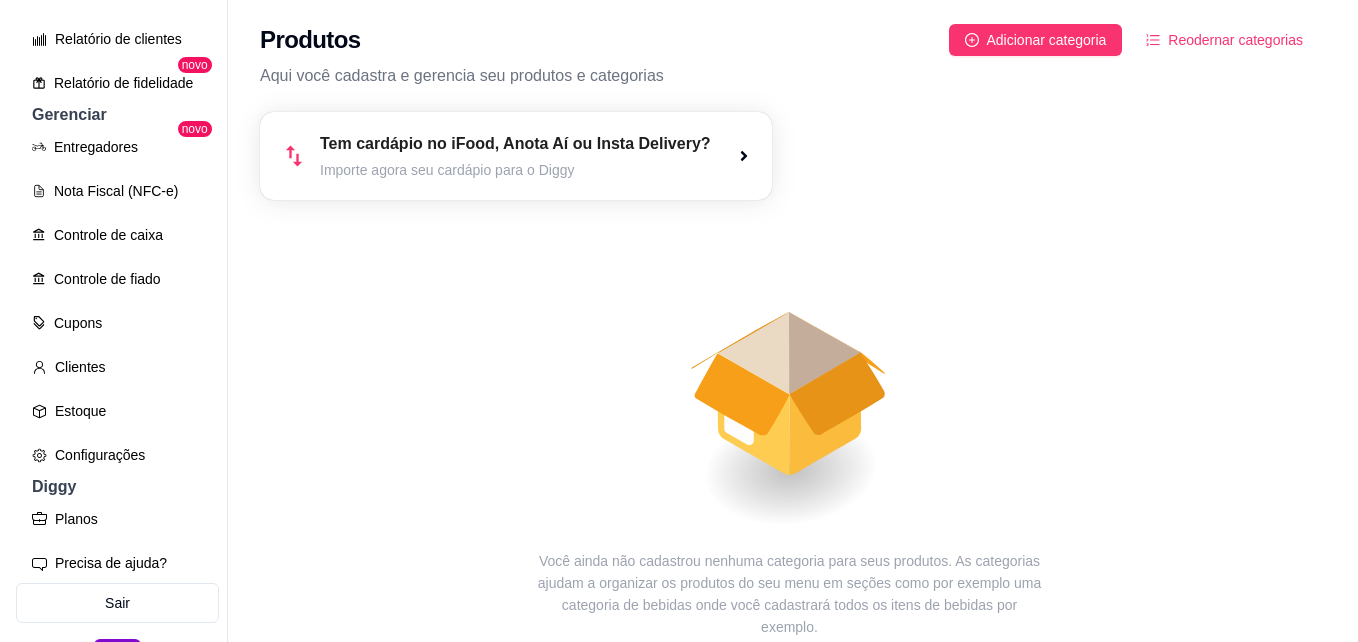 scroll, scrollTop: 659, scrollLeft: 0, axis: vertical 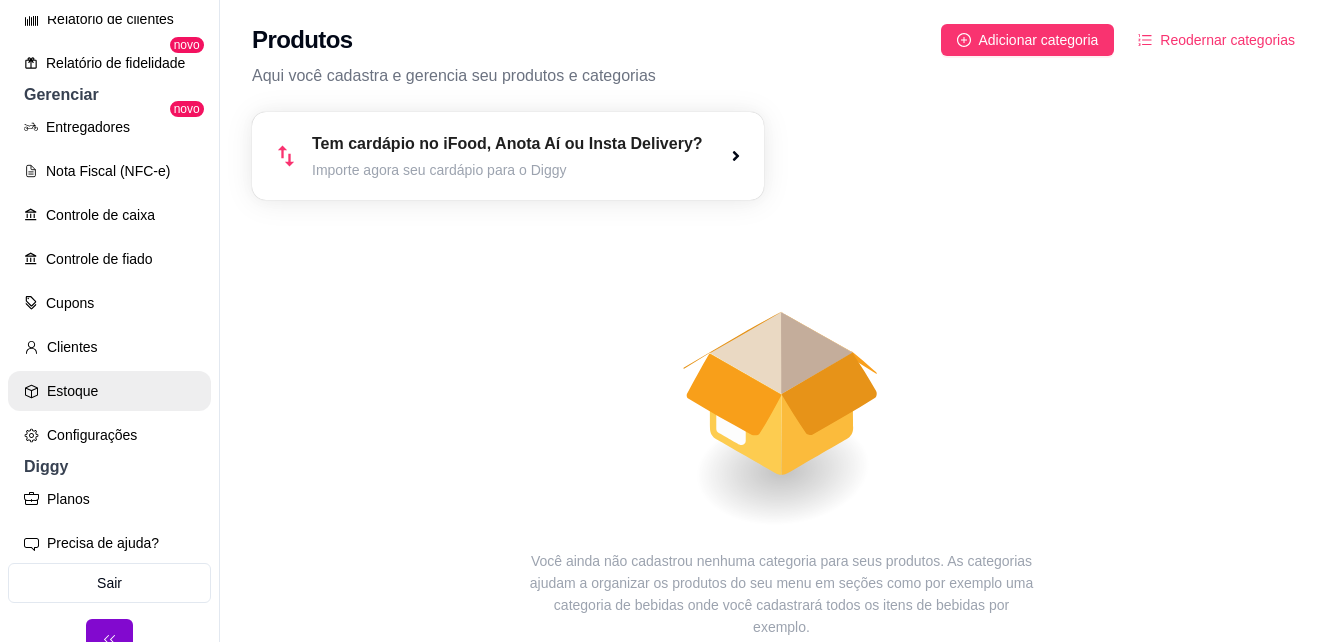 click on "Estoque" at bounding box center [109, 391] 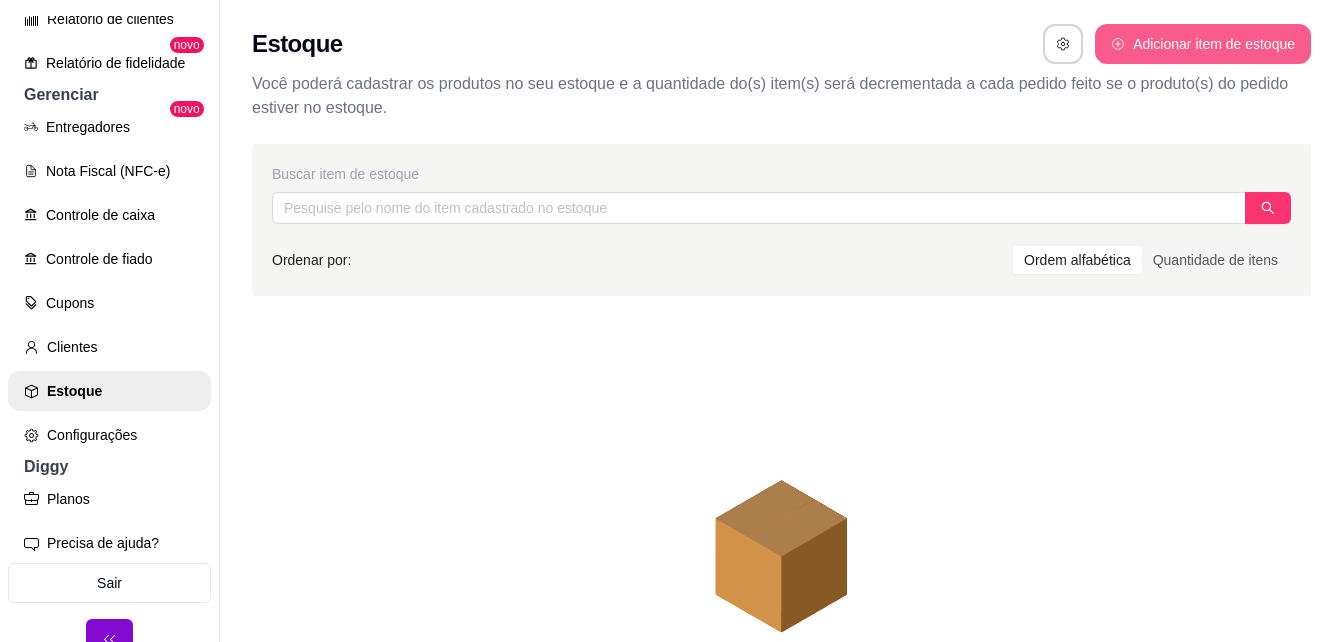 click on "Adicionar item de estoque" at bounding box center [1203, 44] 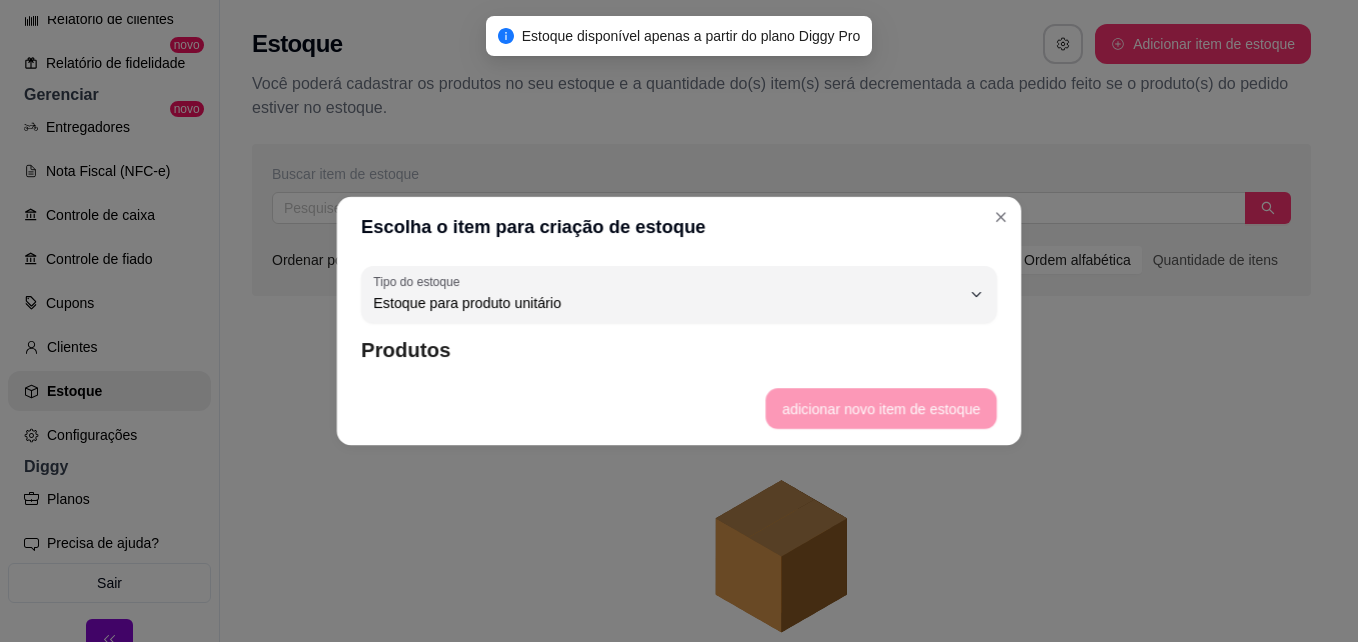 scroll, scrollTop: 19, scrollLeft: 0, axis: vertical 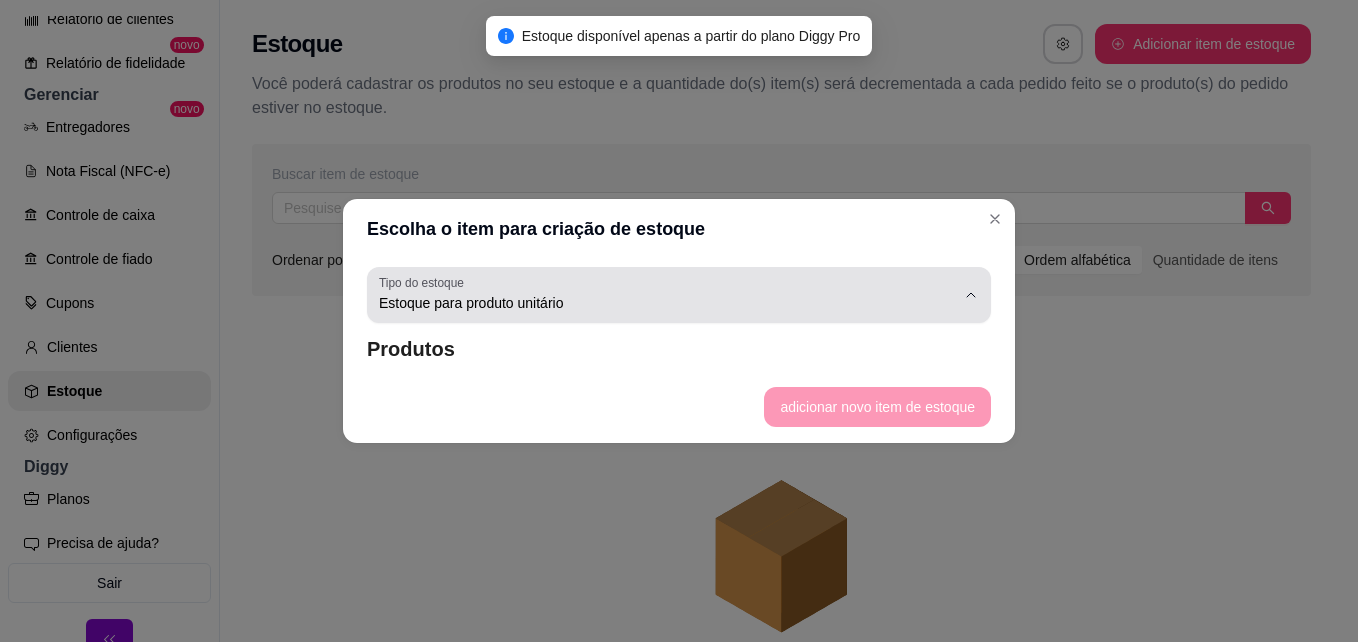 click on "Estoque para produto unitário" at bounding box center [667, 295] 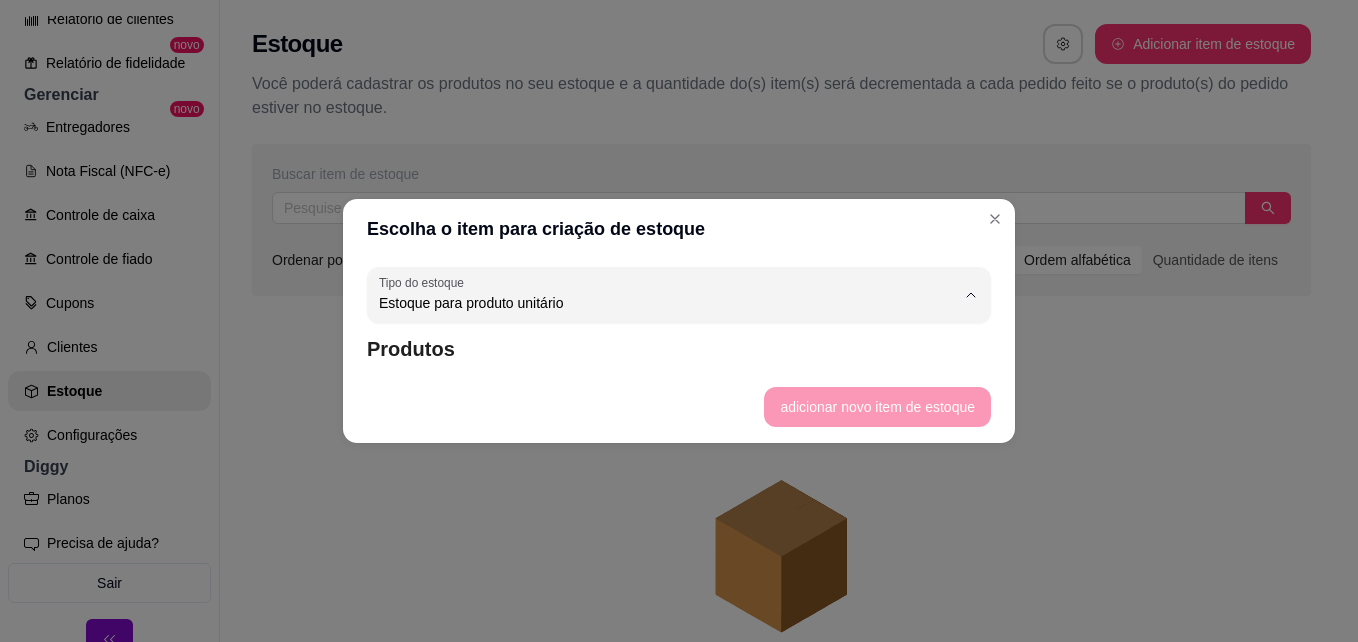 click on "Estoque para produto por kg" at bounding box center [669, 350] 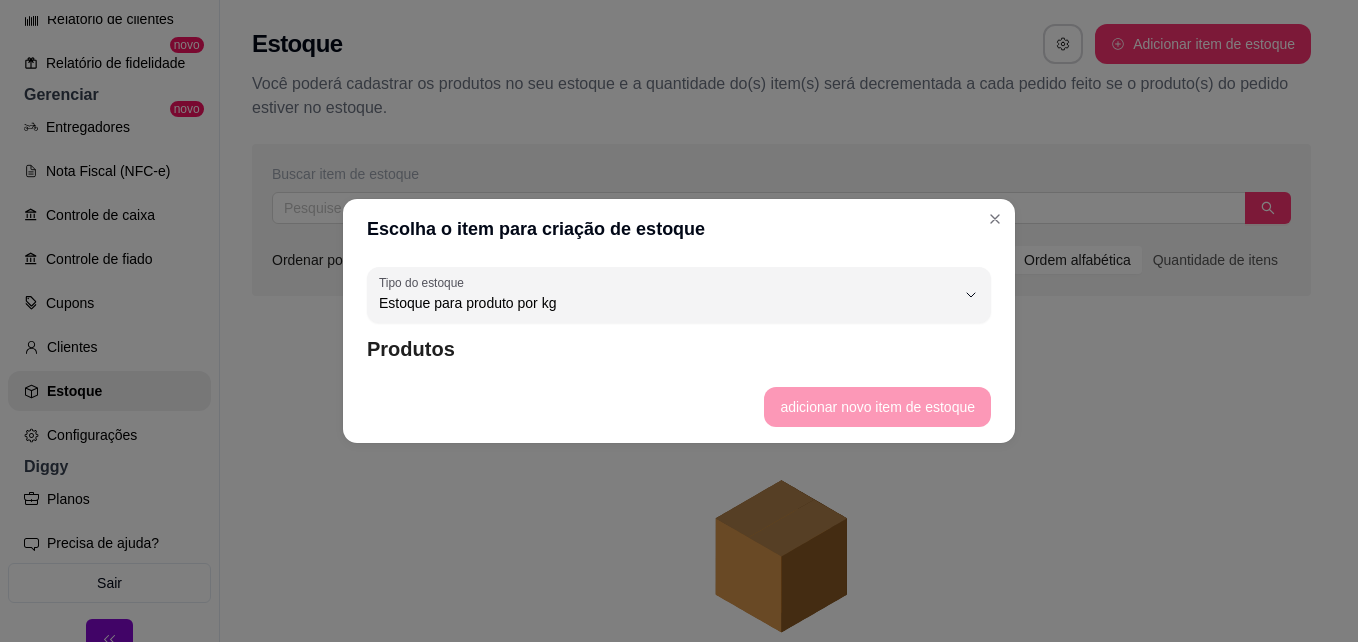 click on "adicionar novo item de estoque" at bounding box center [679, 407] 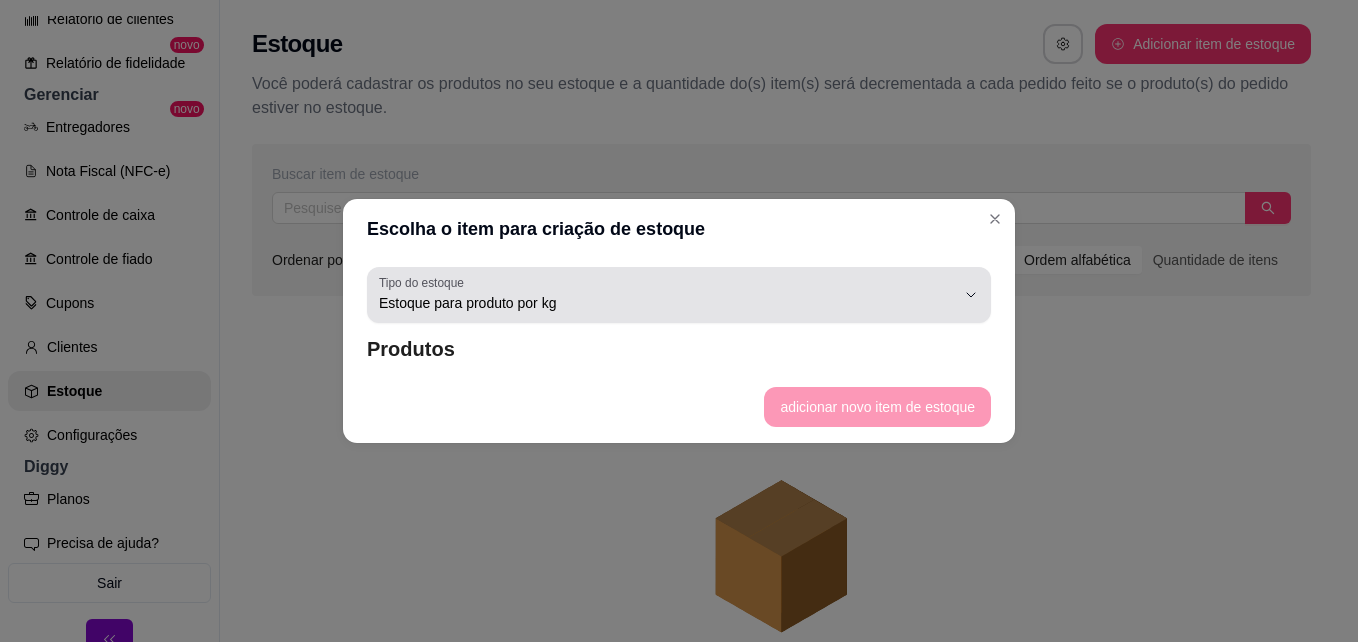 click on "Estoque para produto por kg" at bounding box center (667, 295) 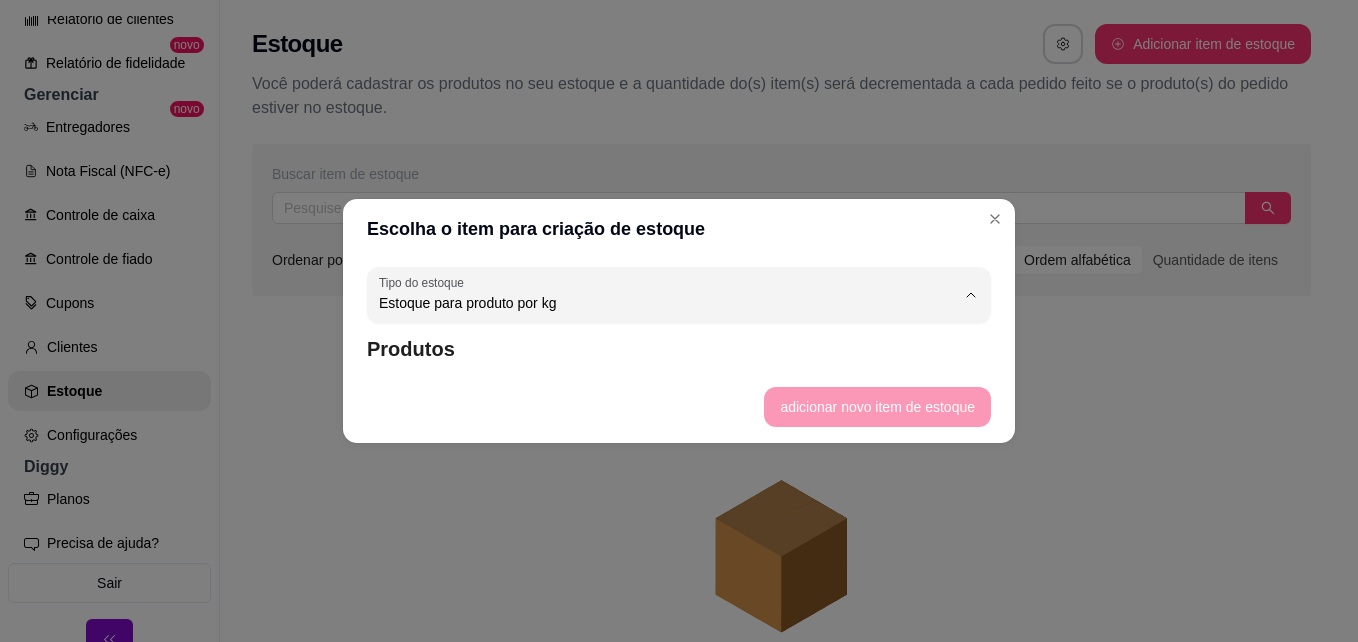 click on "Estoque para produto unitário" at bounding box center [669, 383] 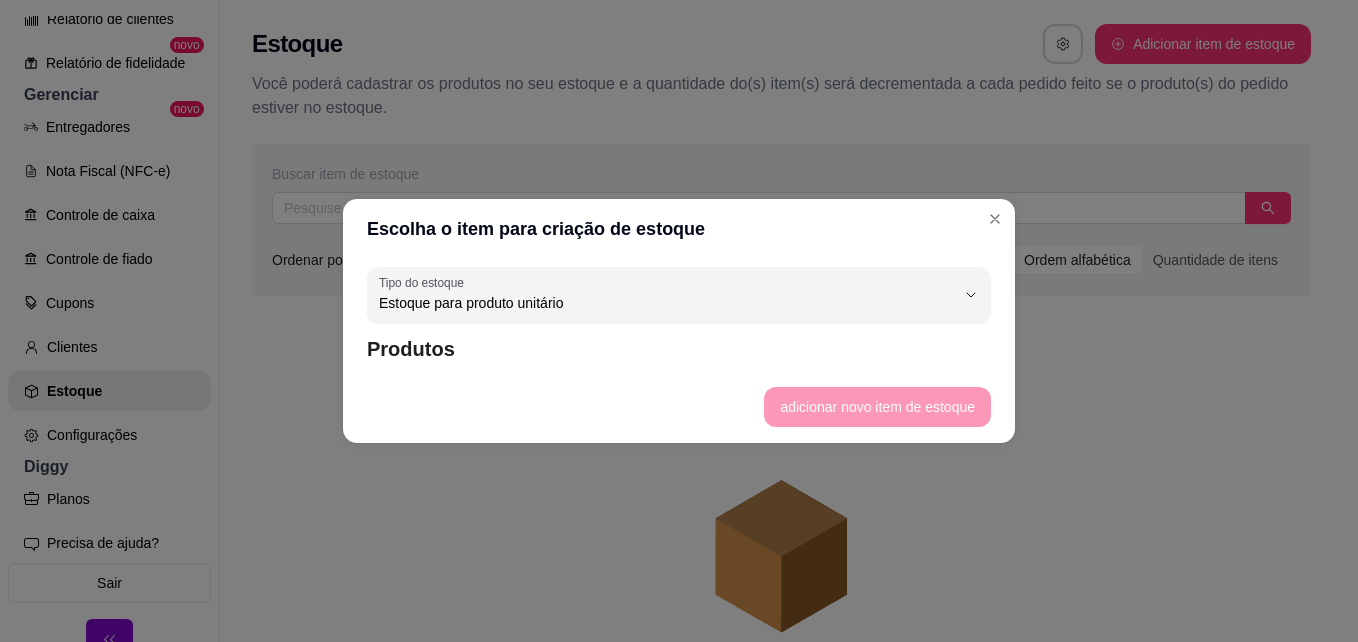 click on "adicionar novo item de estoque" at bounding box center [679, 407] 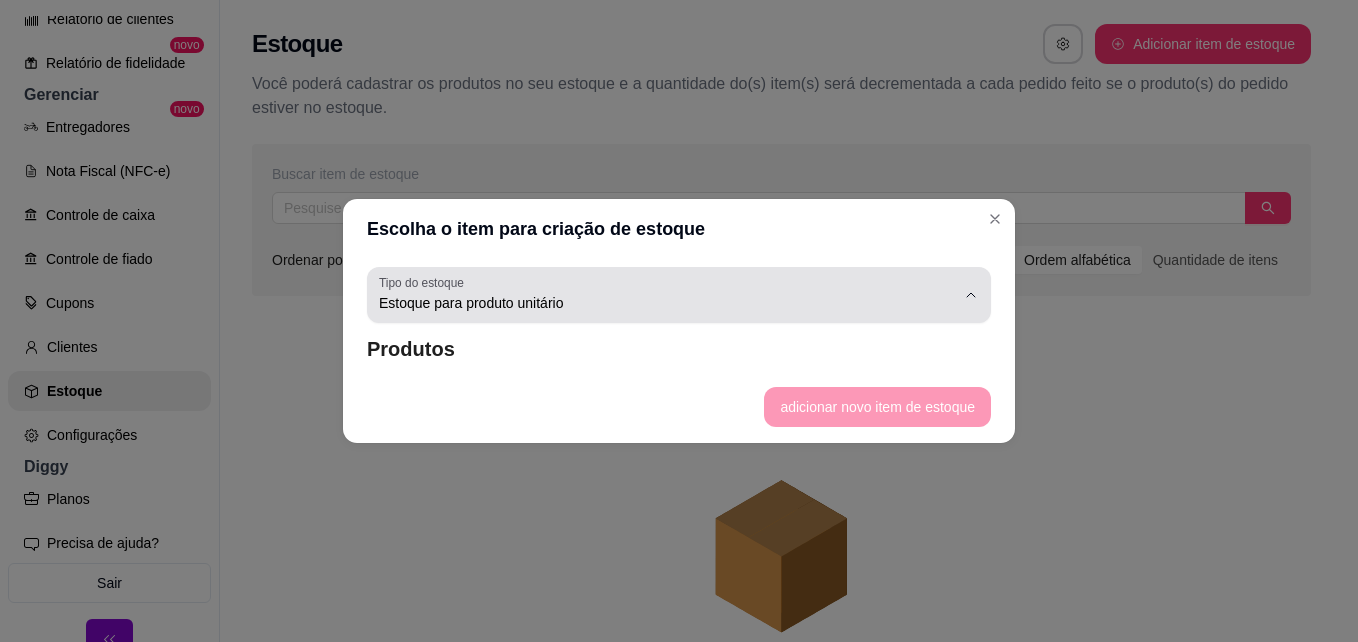 click on "Tipo do estoque Estoque para produto unitário" at bounding box center [679, 295] 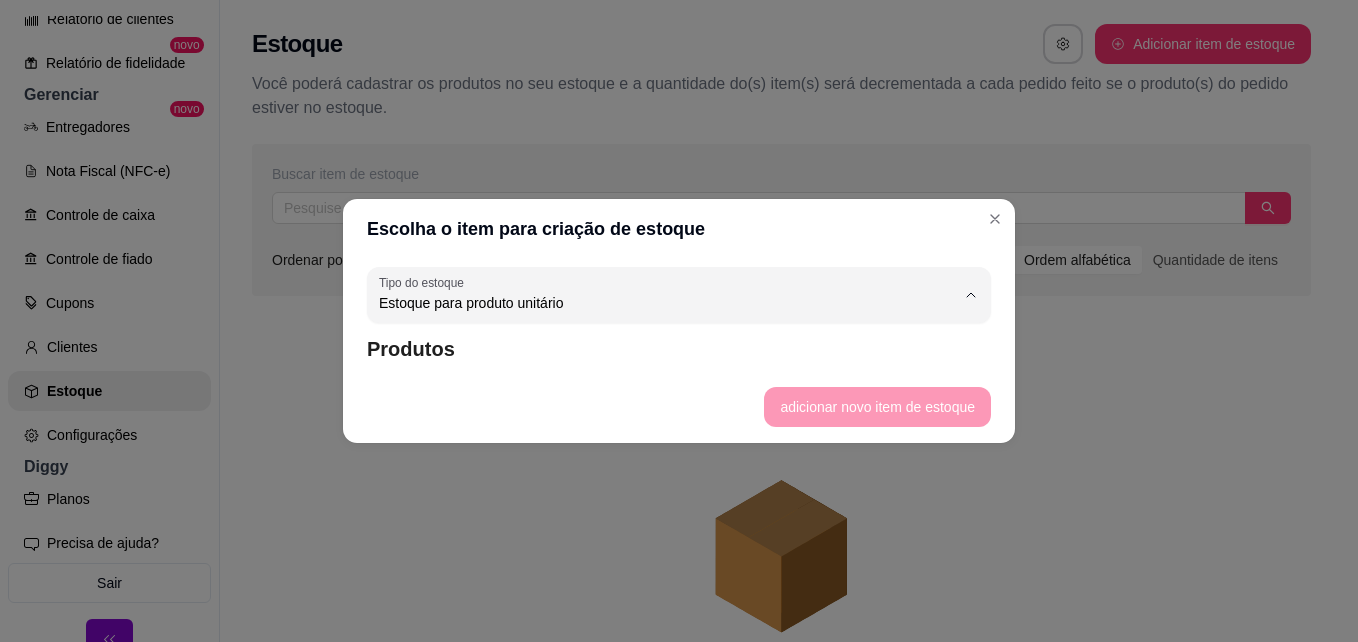 click on "Estoque para produto por kg" at bounding box center (669, 350) 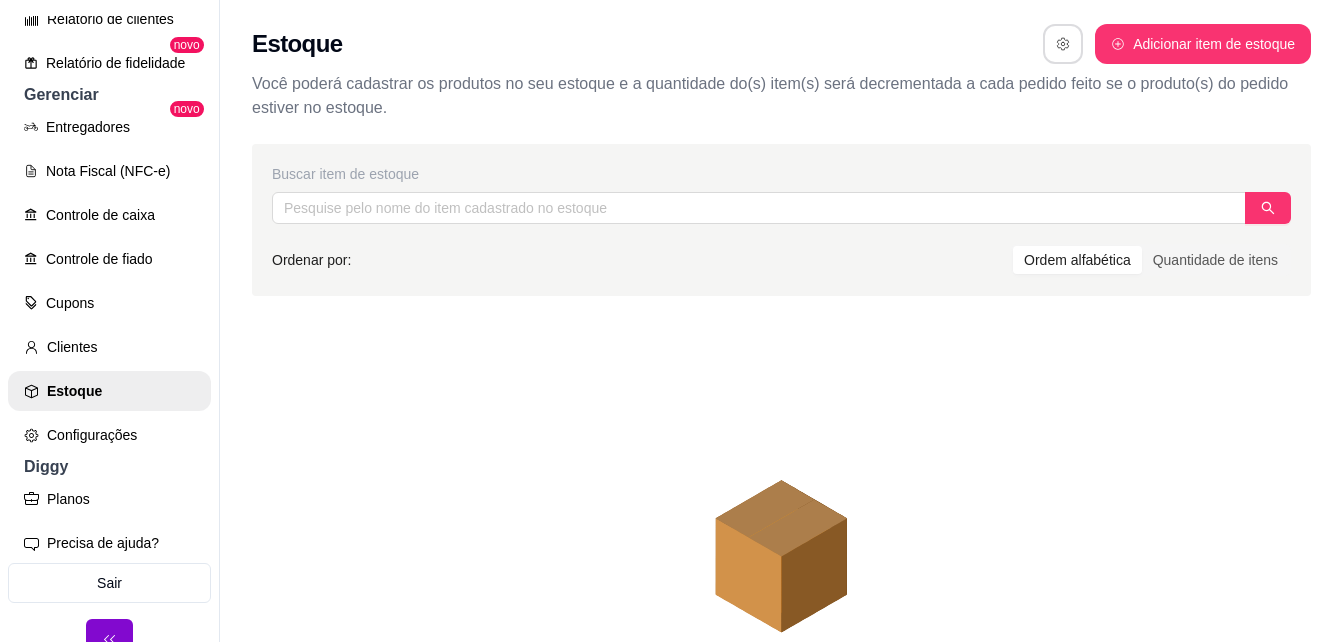 click 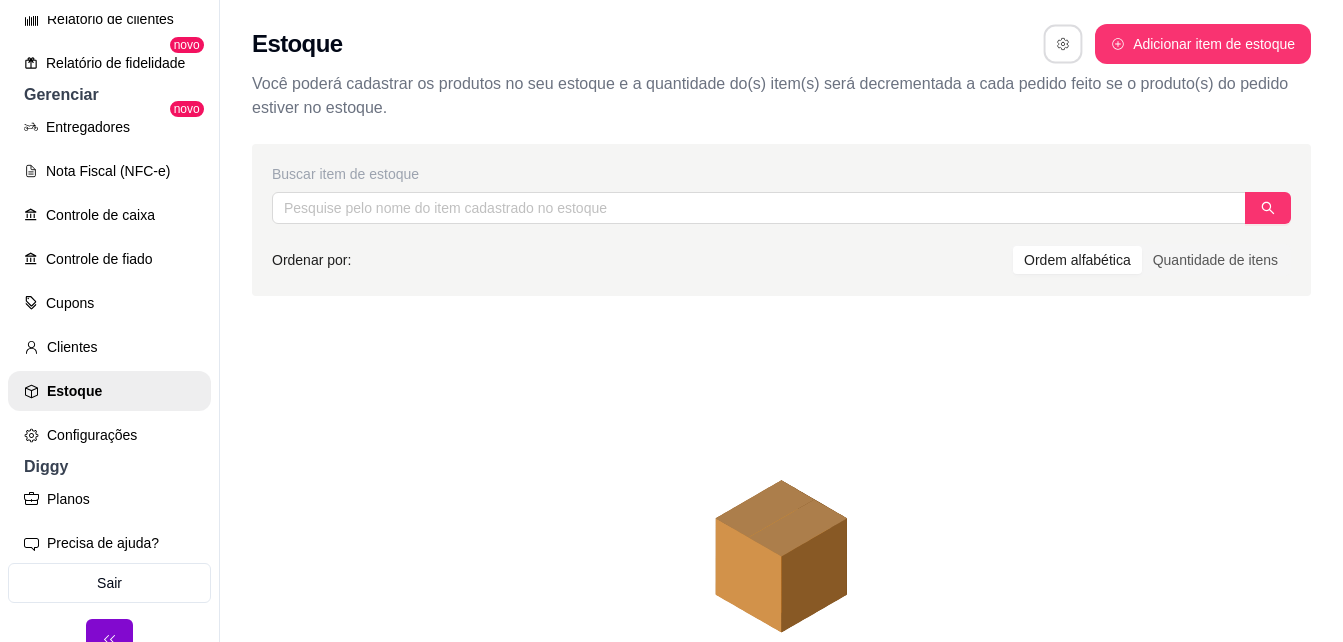 click 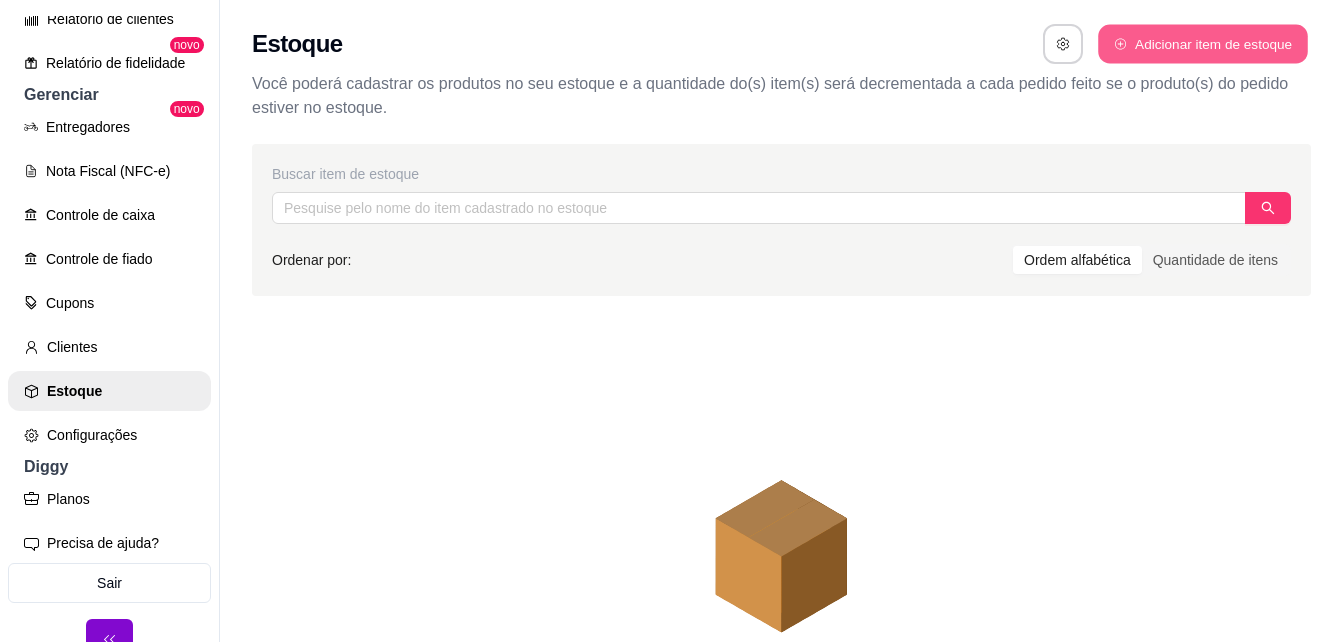 click on "Adicionar item de estoque" at bounding box center (1202, 44) 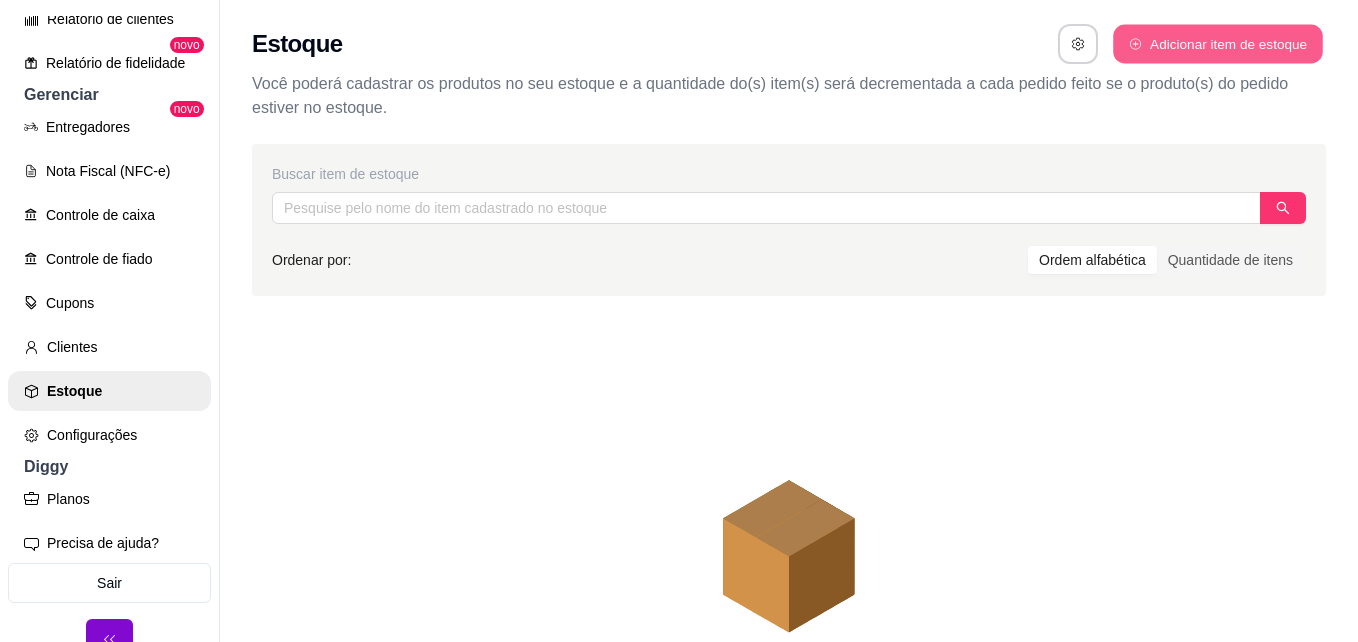 select on "UN" 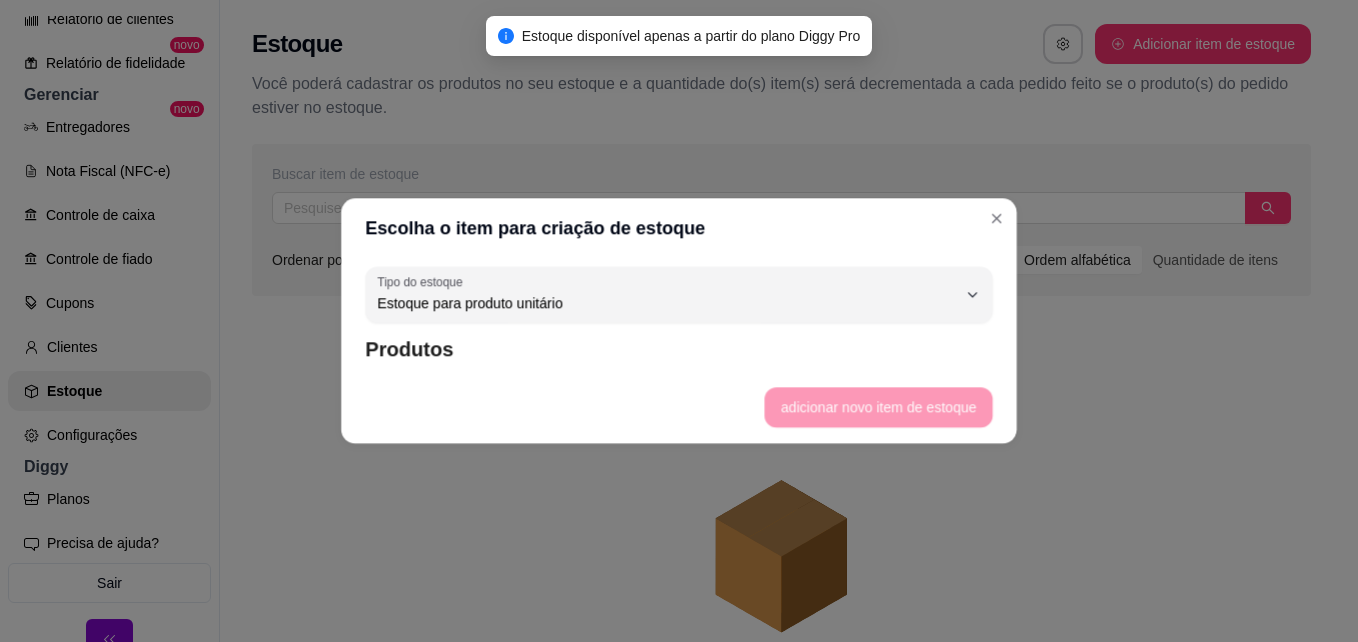 scroll, scrollTop: 19, scrollLeft: 0, axis: vertical 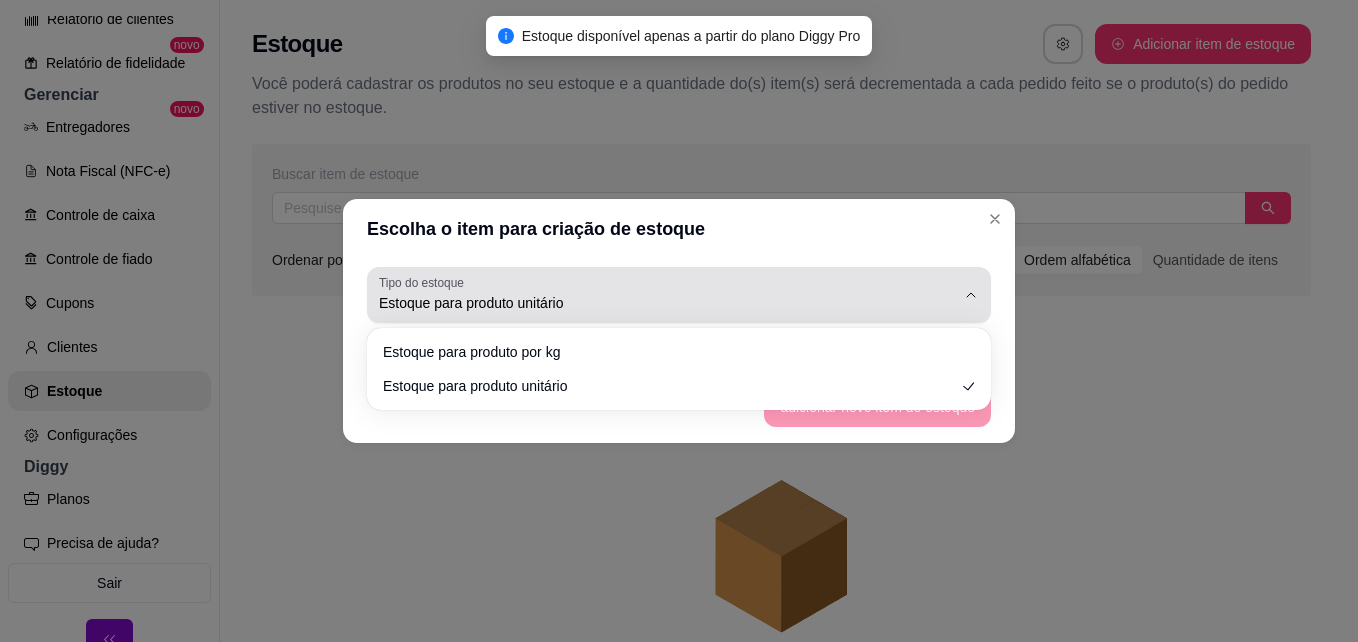 click on "Estoque para produto unitário" at bounding box center [667, 303] 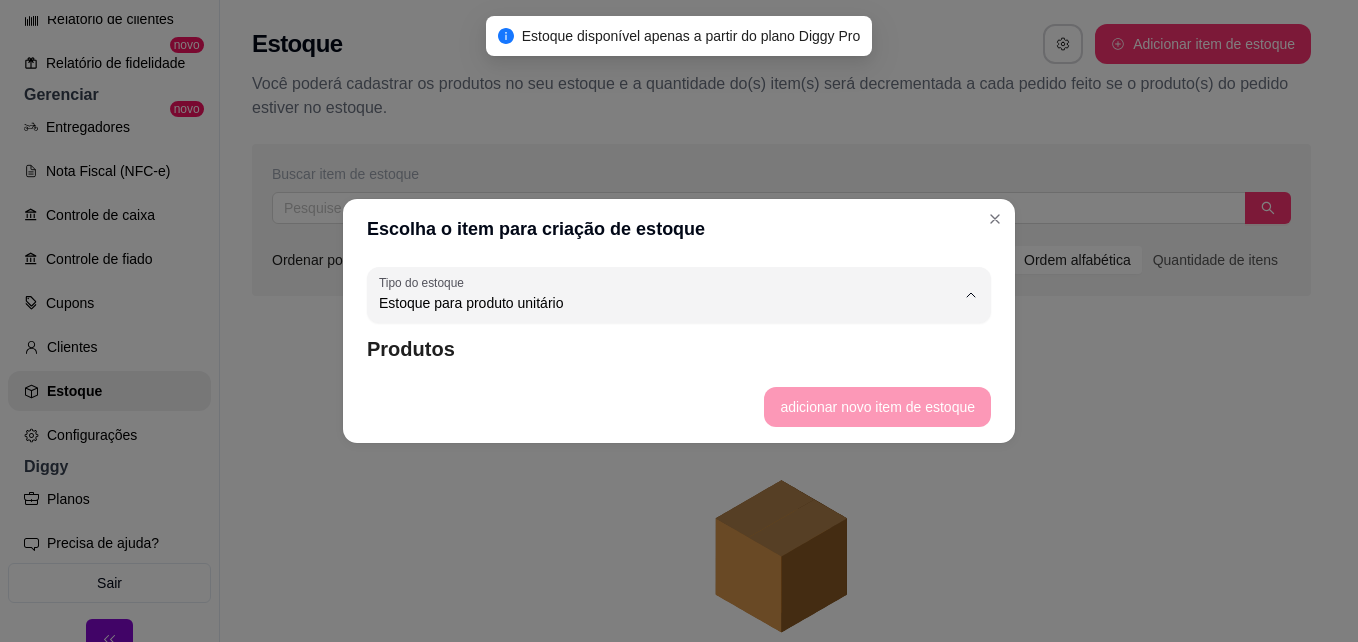 click on "Estoque para produto unitário" at bounding box center [669, 383] 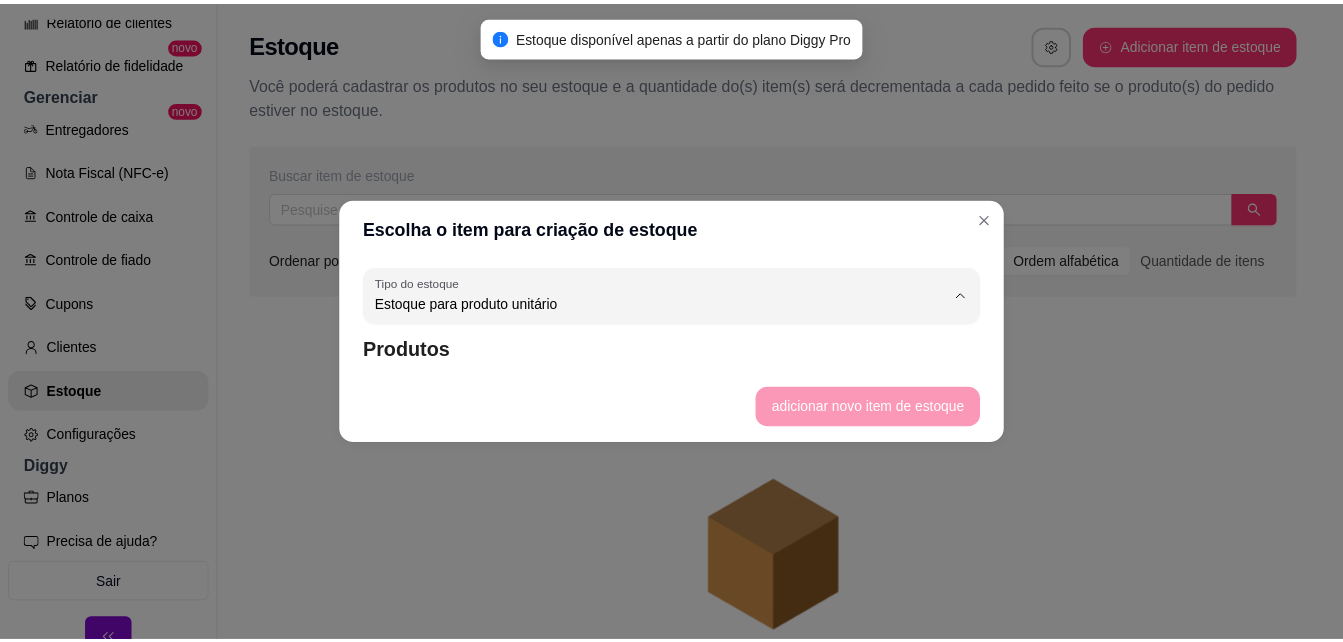 scroll, scrollTop: 0, scrollLeft: 0, axis: both 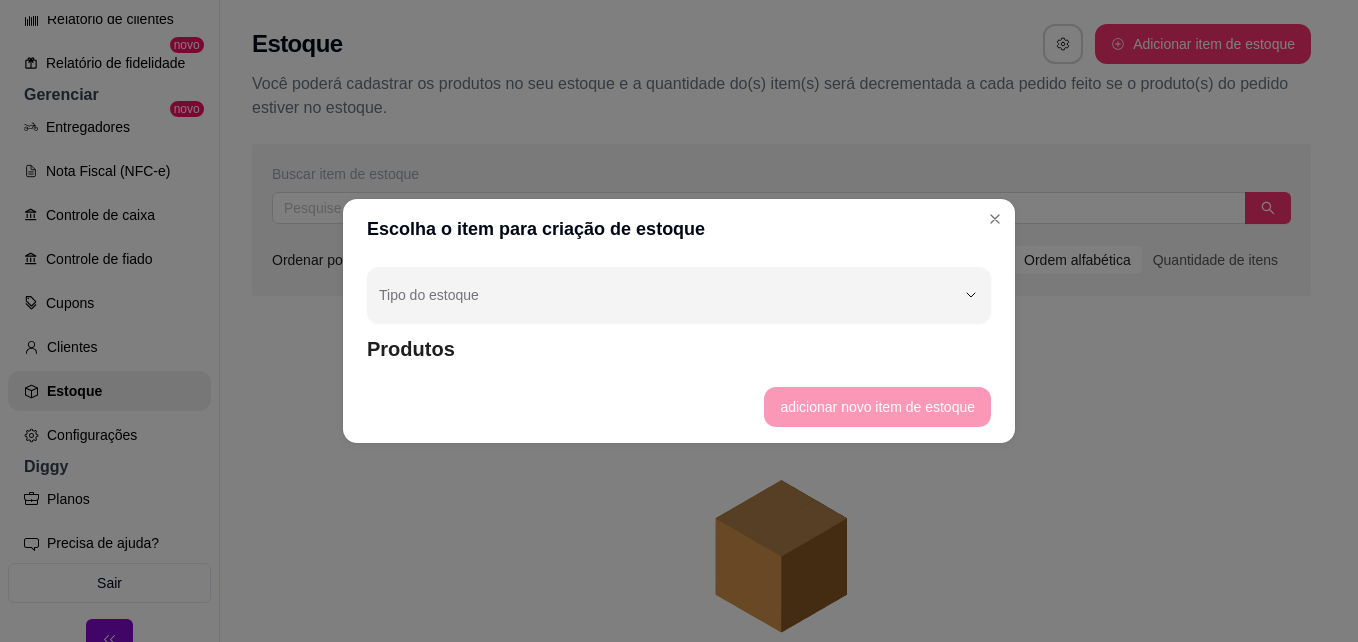 click on "adicionar novo item de estoque" at bounding box center [679, 407] 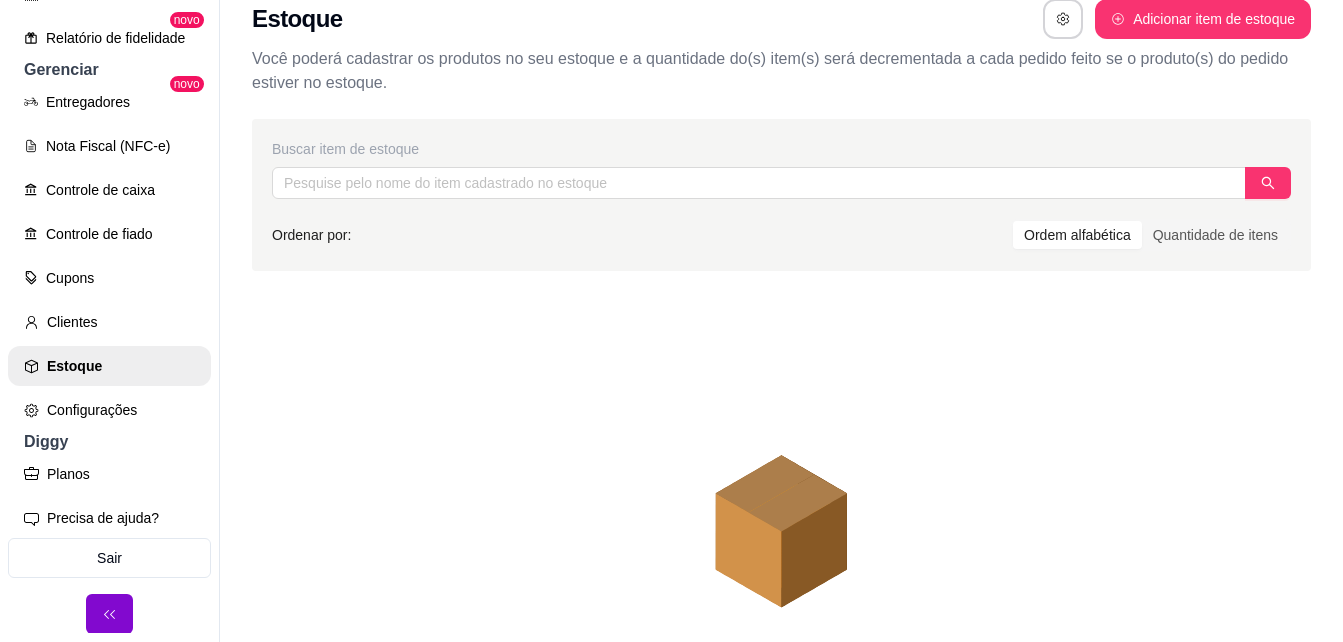 scroll, scrollTop: 32, scrollLeft: 0, axis: vertical 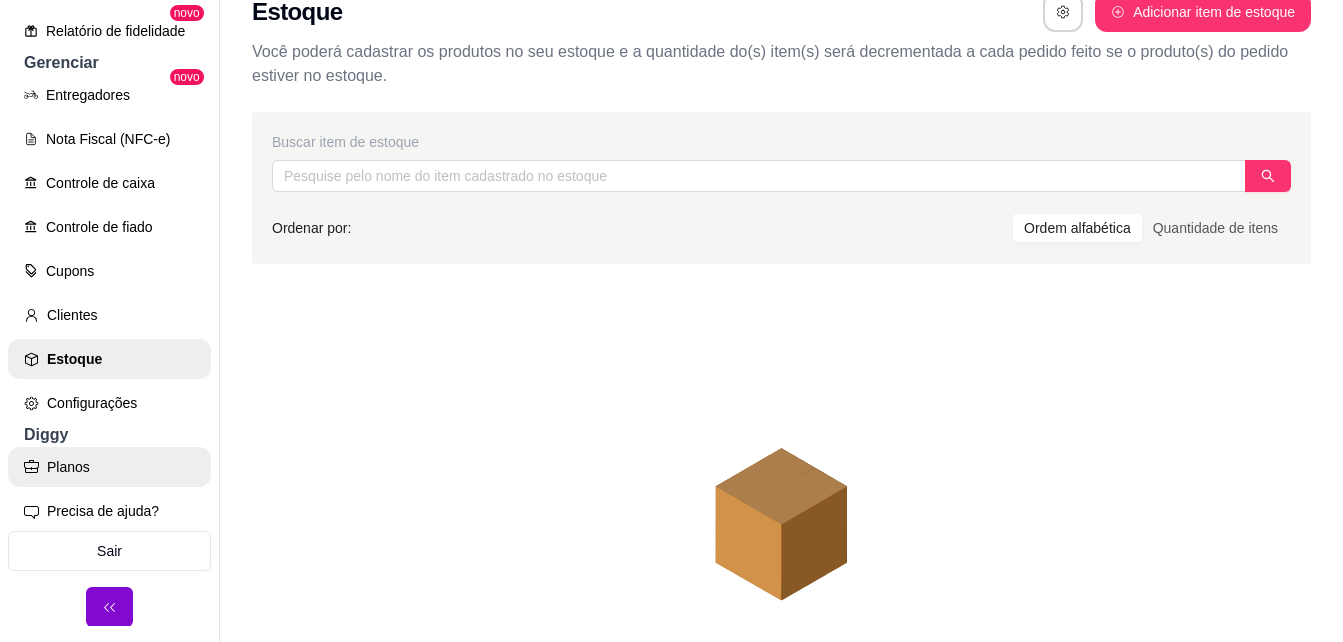 click on "Planos" at bounding box center [109, 467] 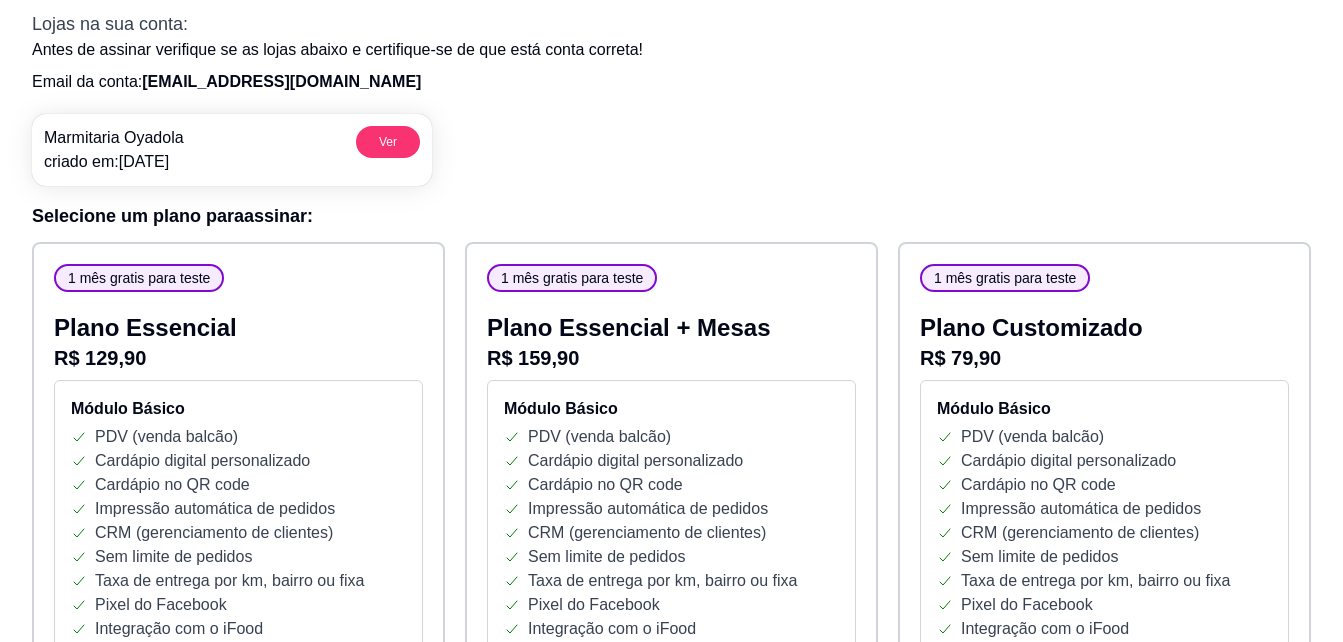 scroll, scrollTop: 0, scrollLeft: 0, axis: both 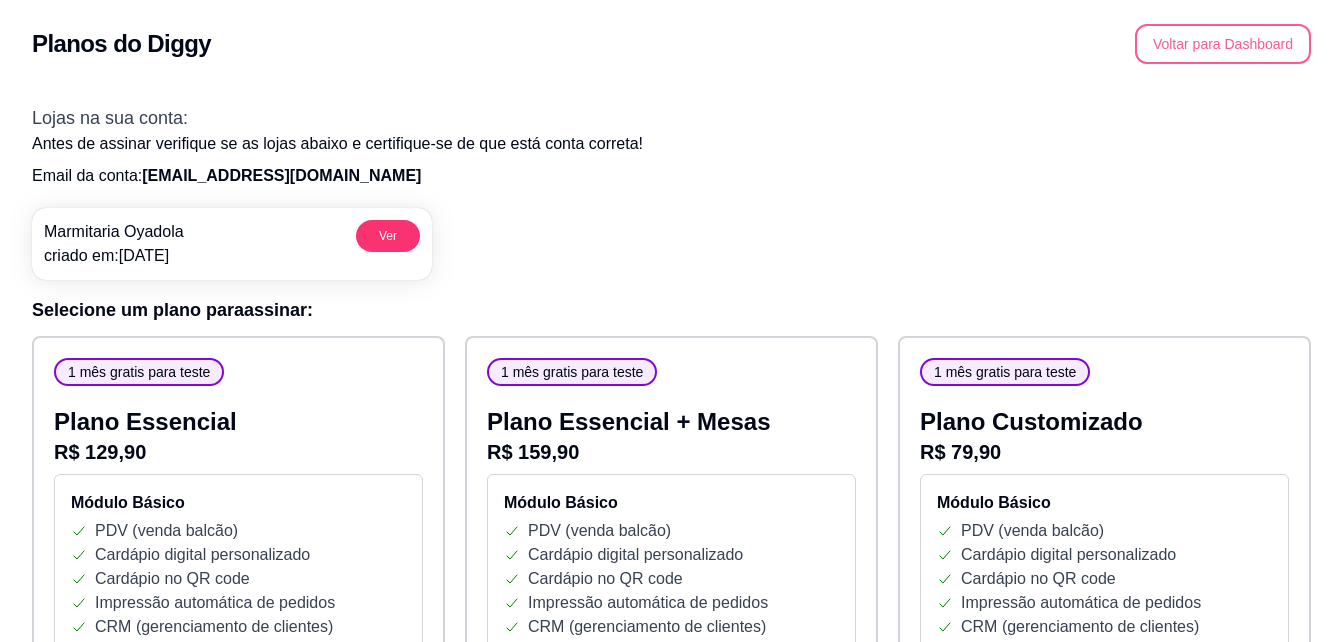 click on "Voltar para Dashboard" at bounding box center (1223, 44) 